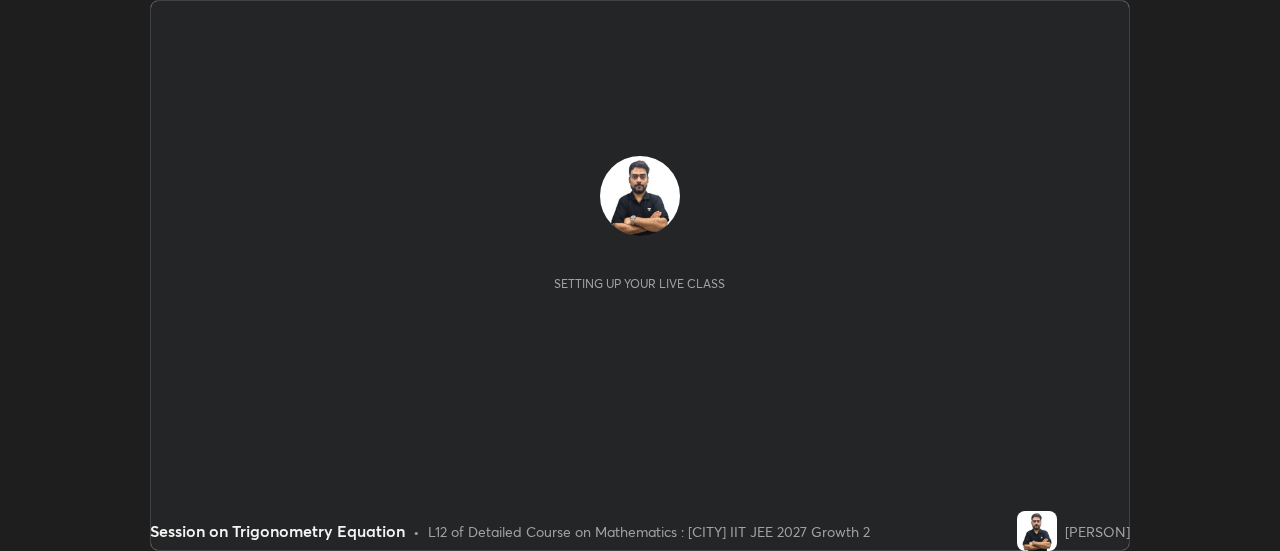 scroll, scrollTop: 0, scrollLeft: 0, axis: both 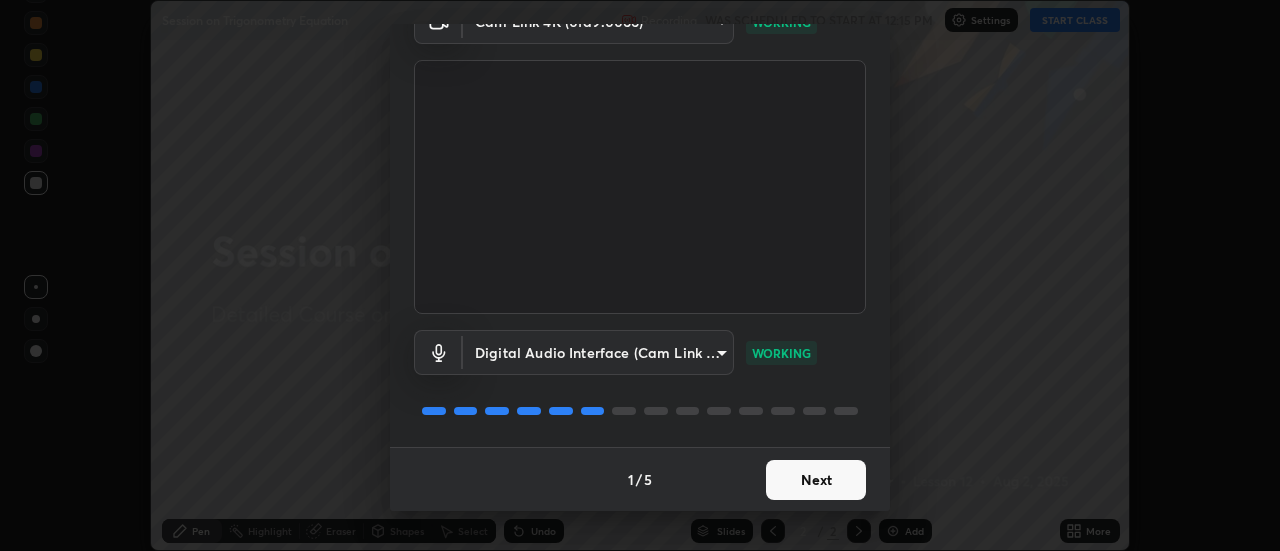 click on "Next" at bounding box center [816, 480] 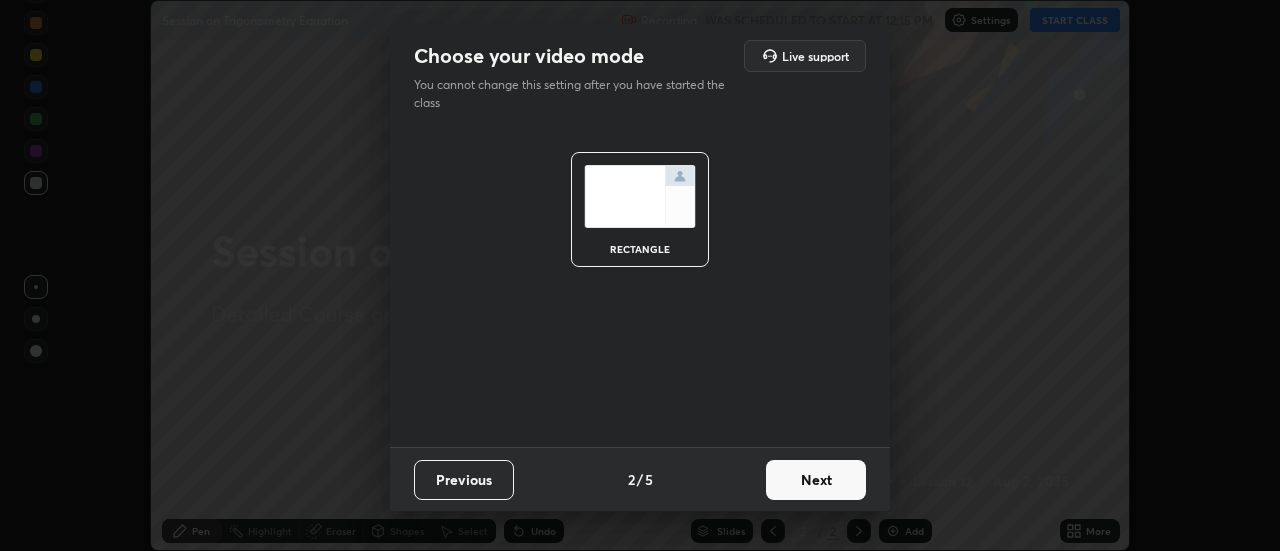 click on "Next" at bounding box center (816, 480) 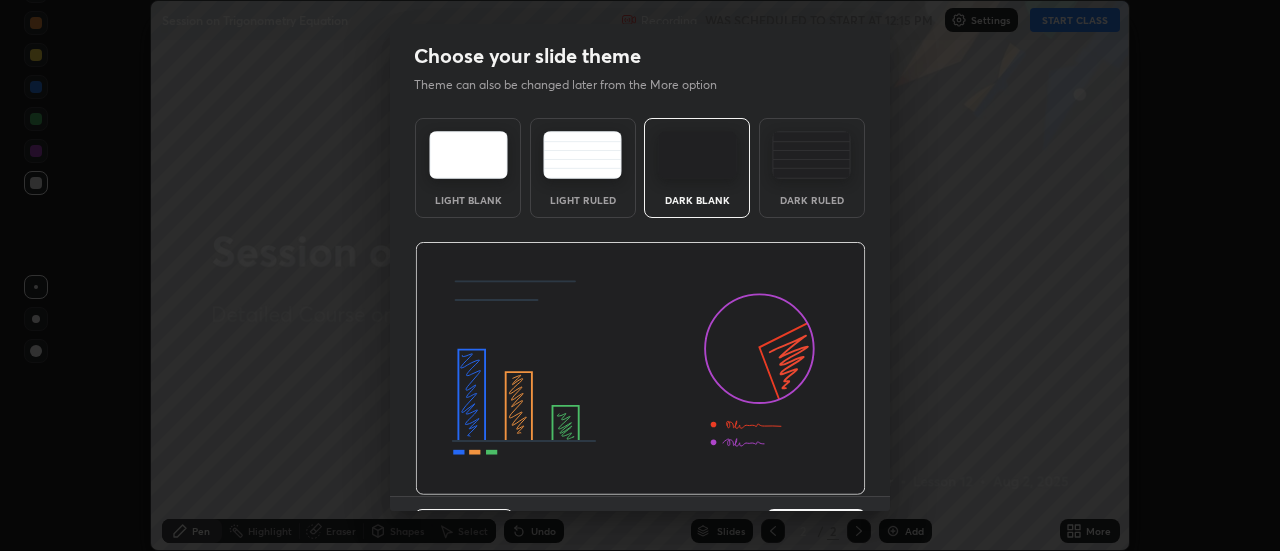 scroll, scrollTop: 49, scrollLeft: 0, axis: vertical 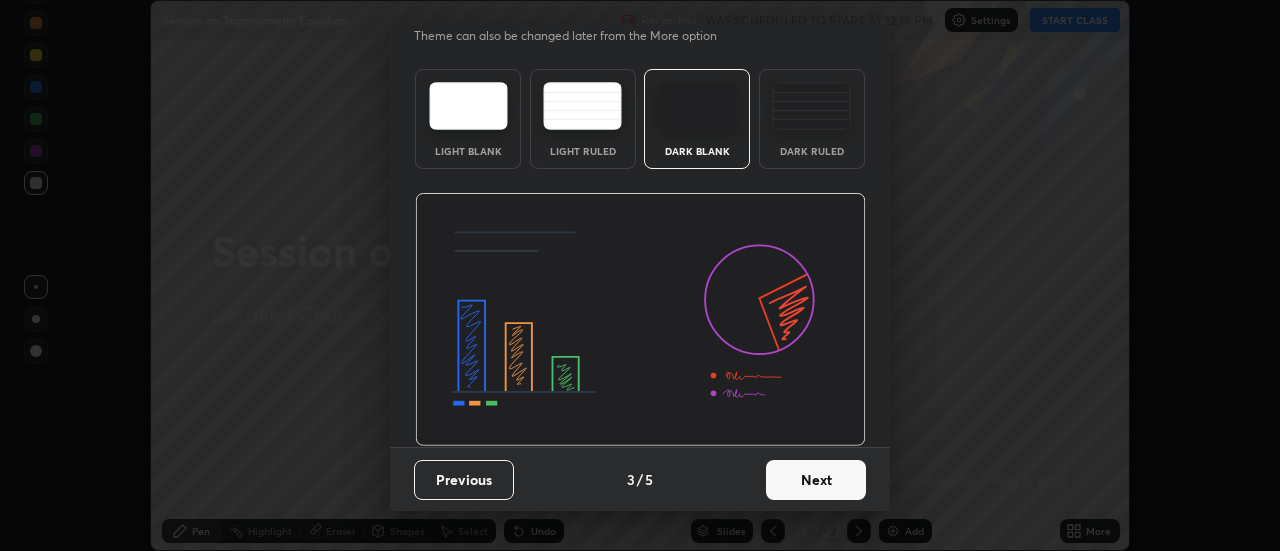 click on "Next" at bounding box center (816, 480) 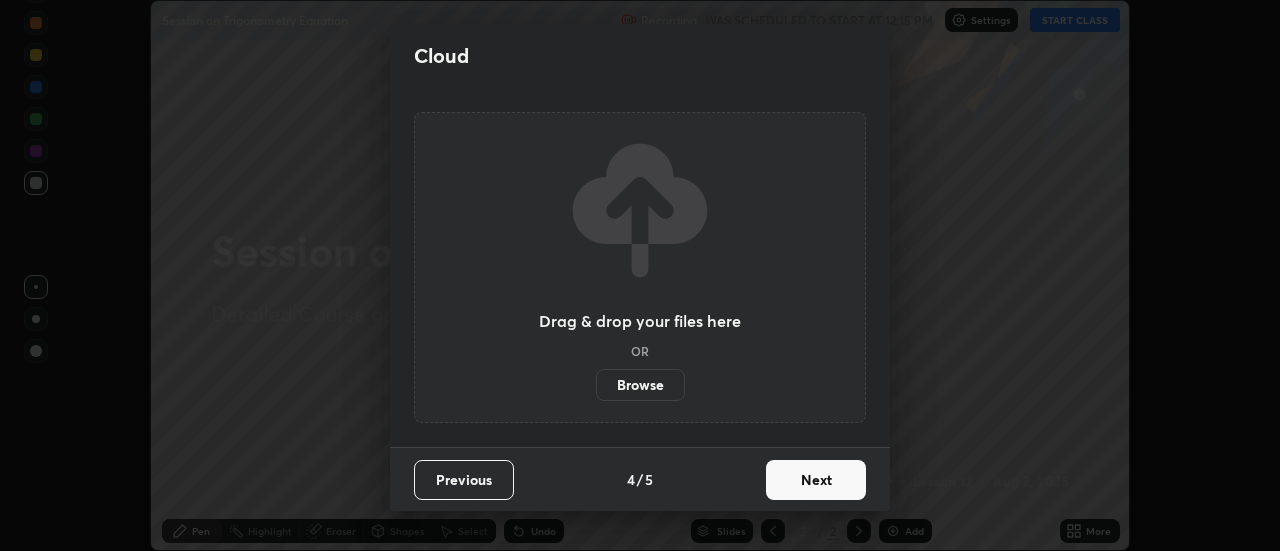 click on "Next" at bounding box center (816, 480) 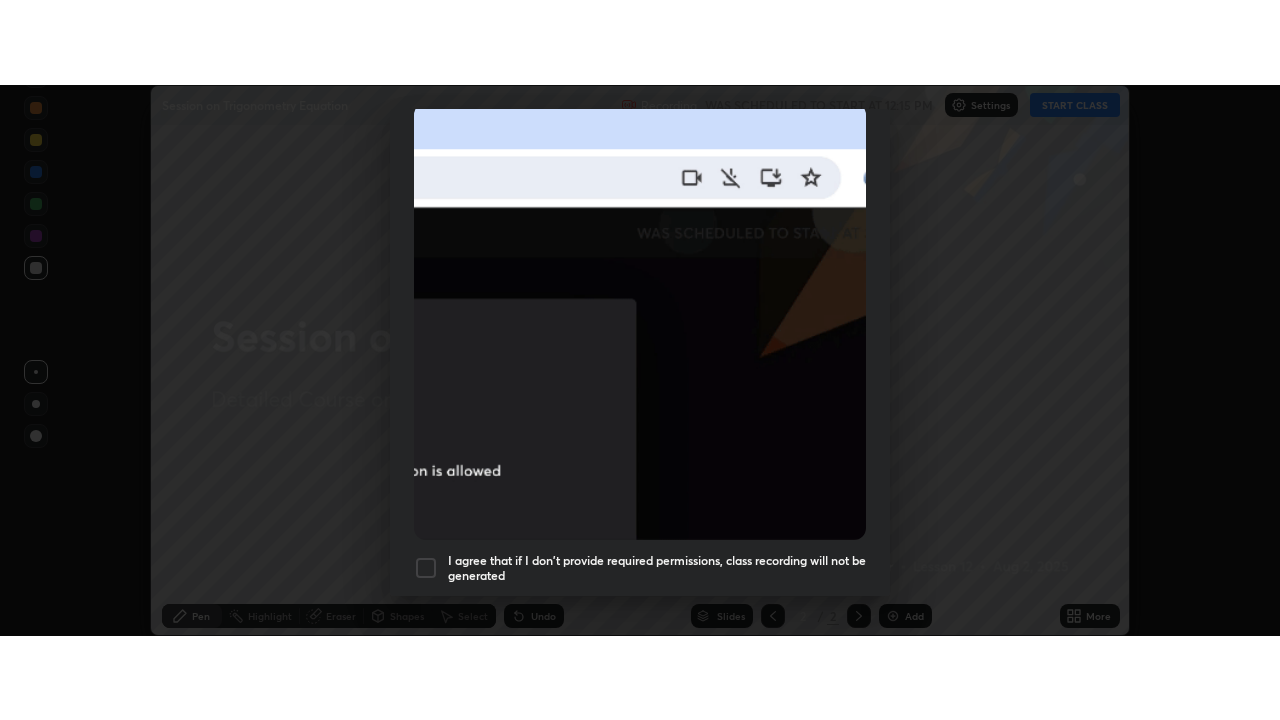 scroll, scrollTop: 513, scrollLeft: 0, axis: vertical 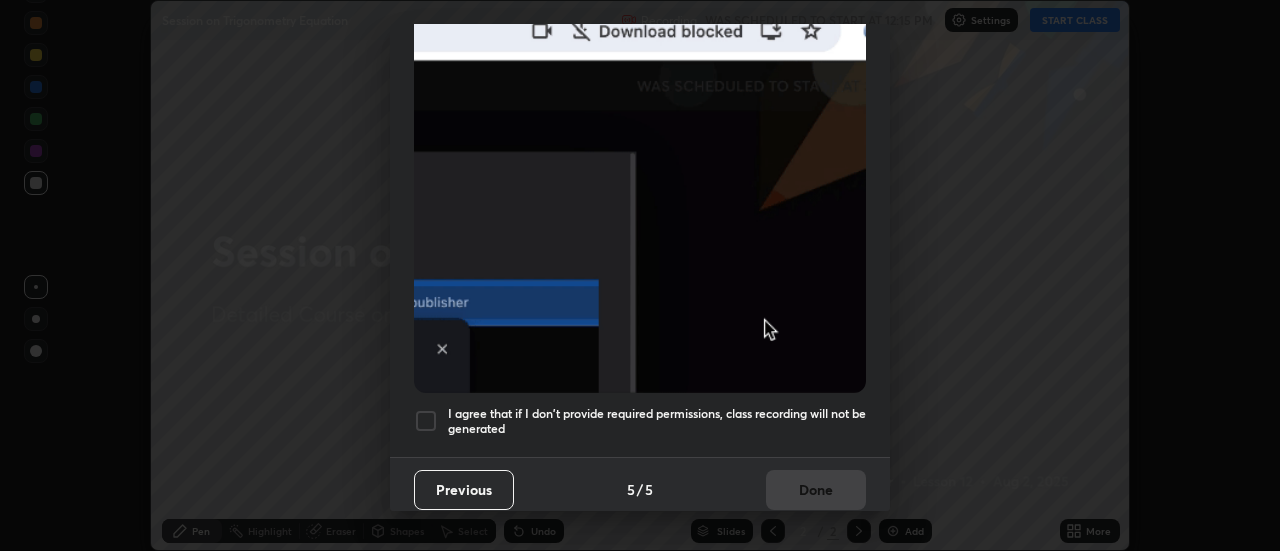 click at bounding box center [426, 421] 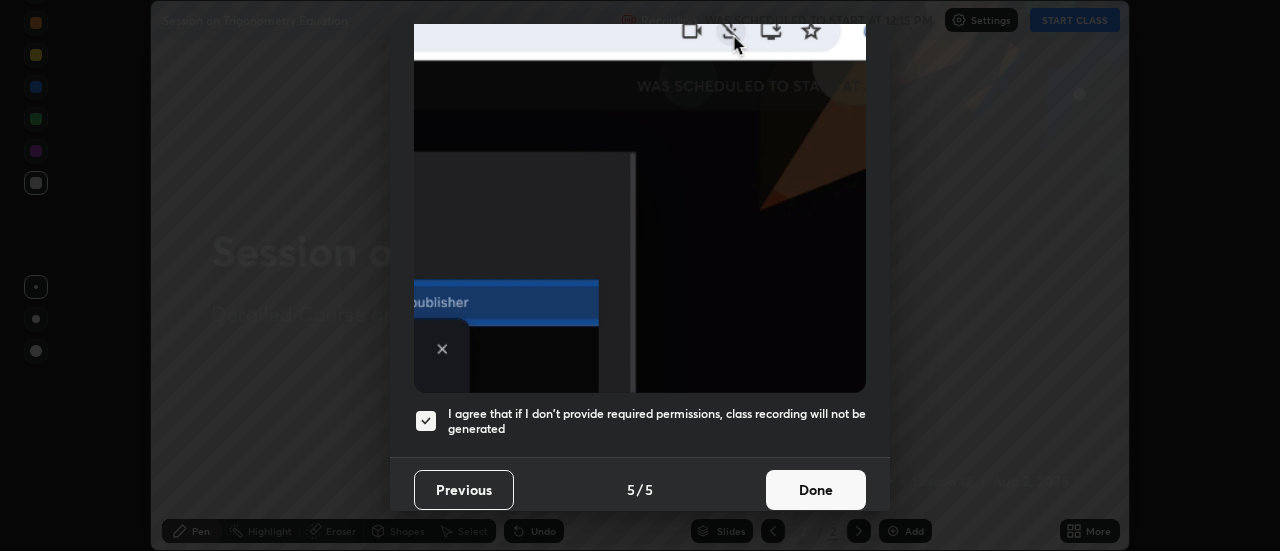 click on "Done" at bounding box center (816, 490) 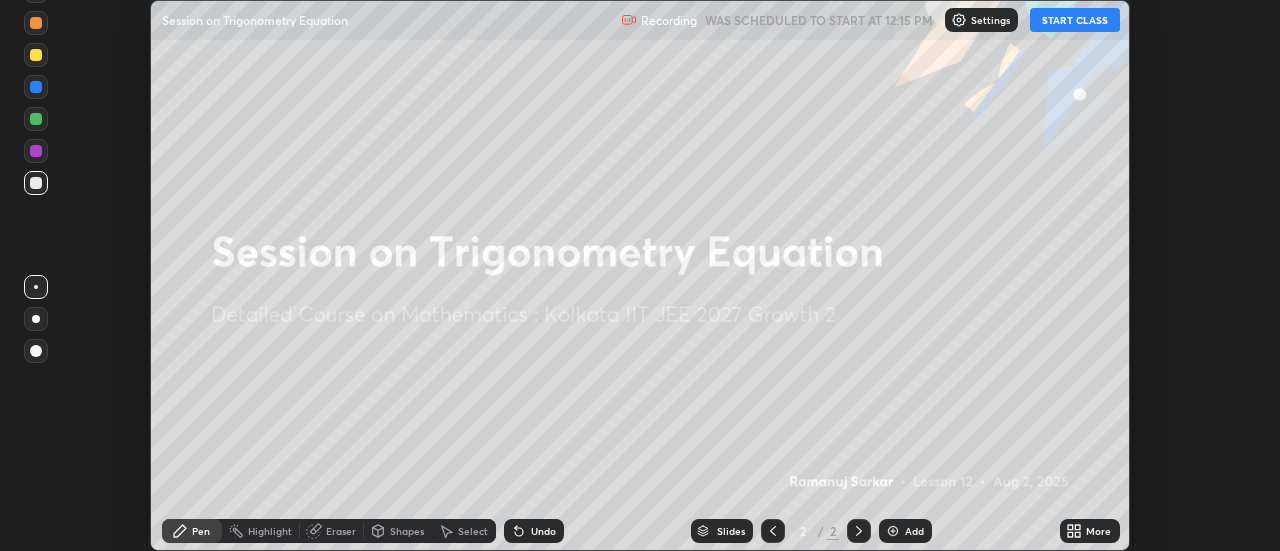 click 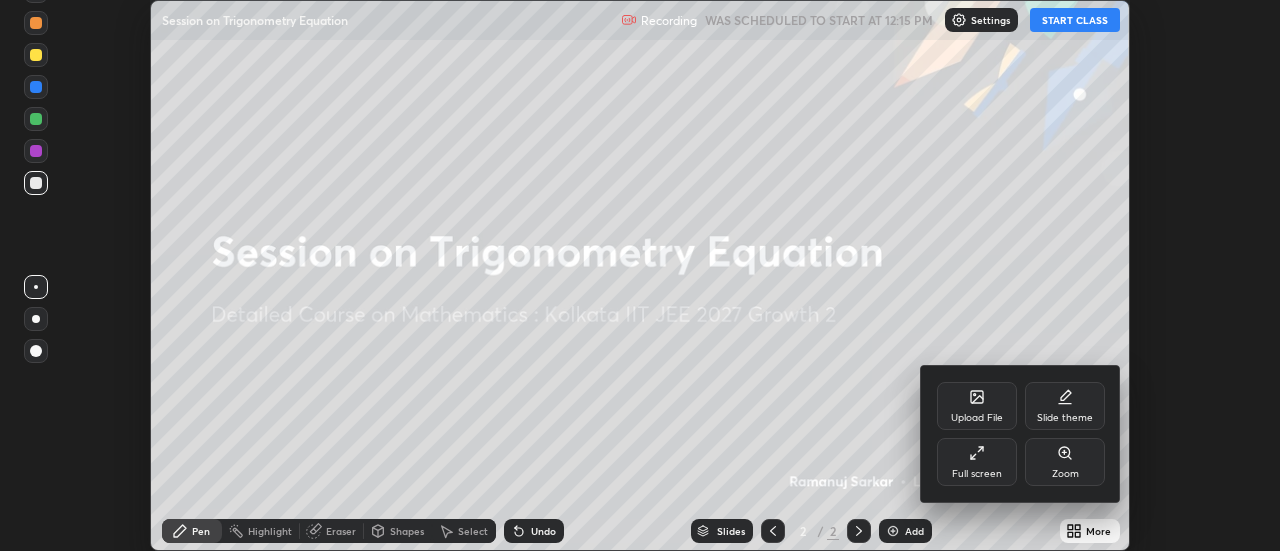 click on "Full screen" at bounding box center (977, 462) 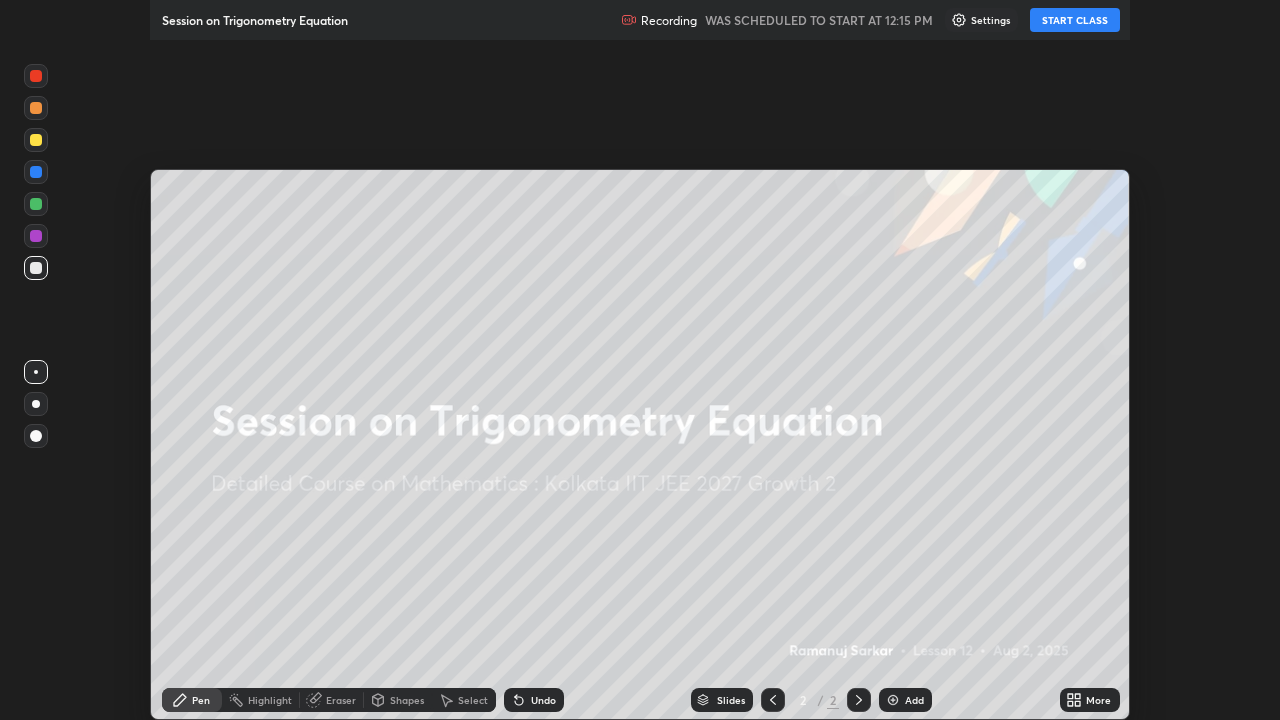 scroll, scrollTop: 99280, scrollLeft: 98720, axis: both 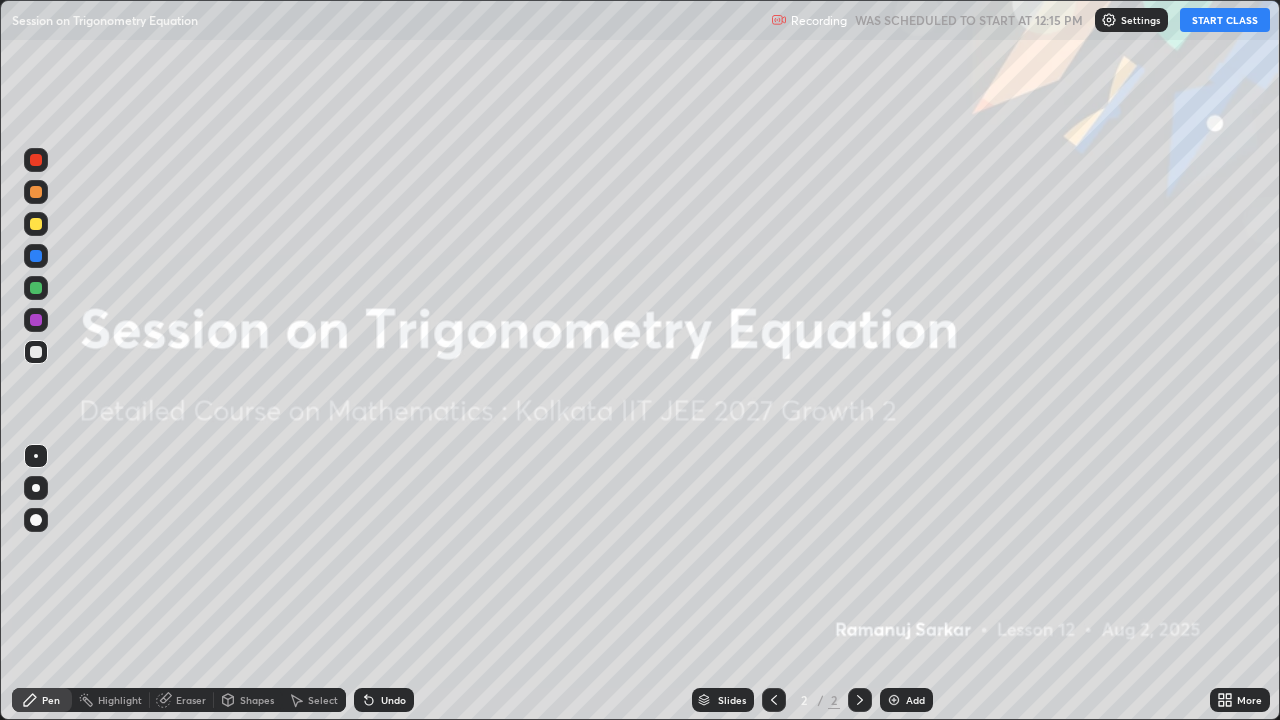 click on "START CLASS" at bounding box center [1225, 20] 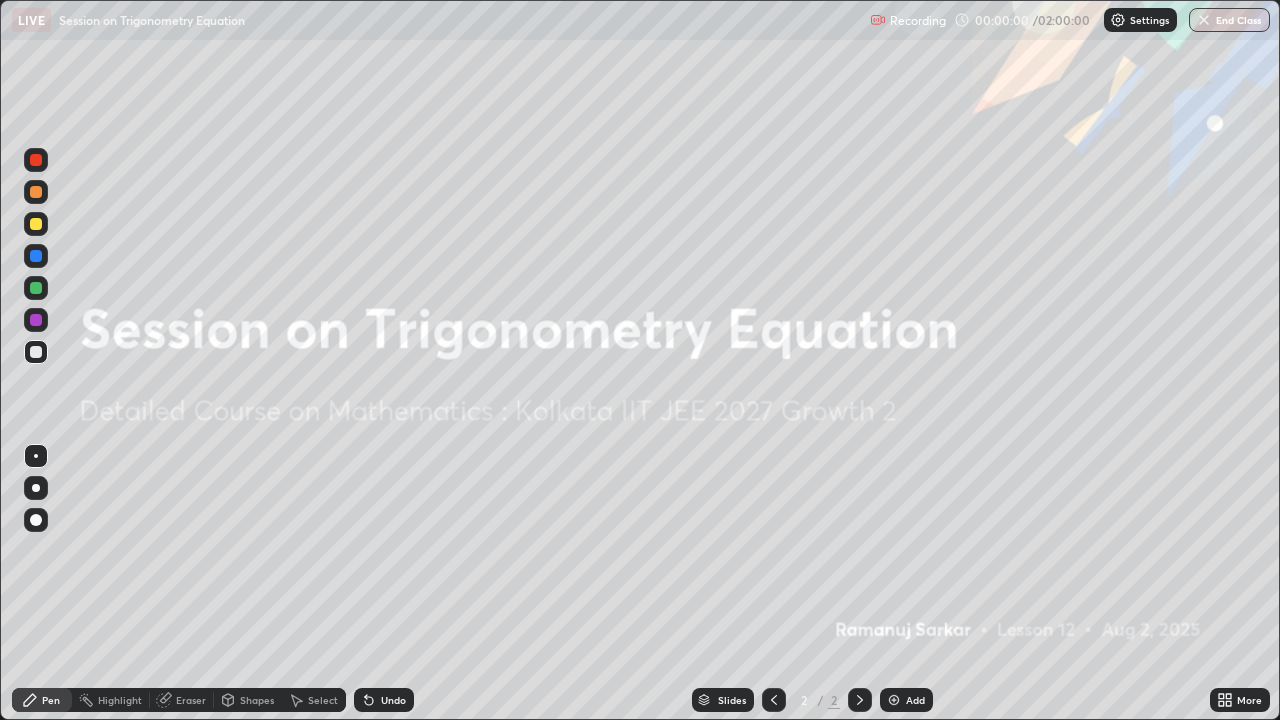 click on "Add" at bounding box center (915, 700) 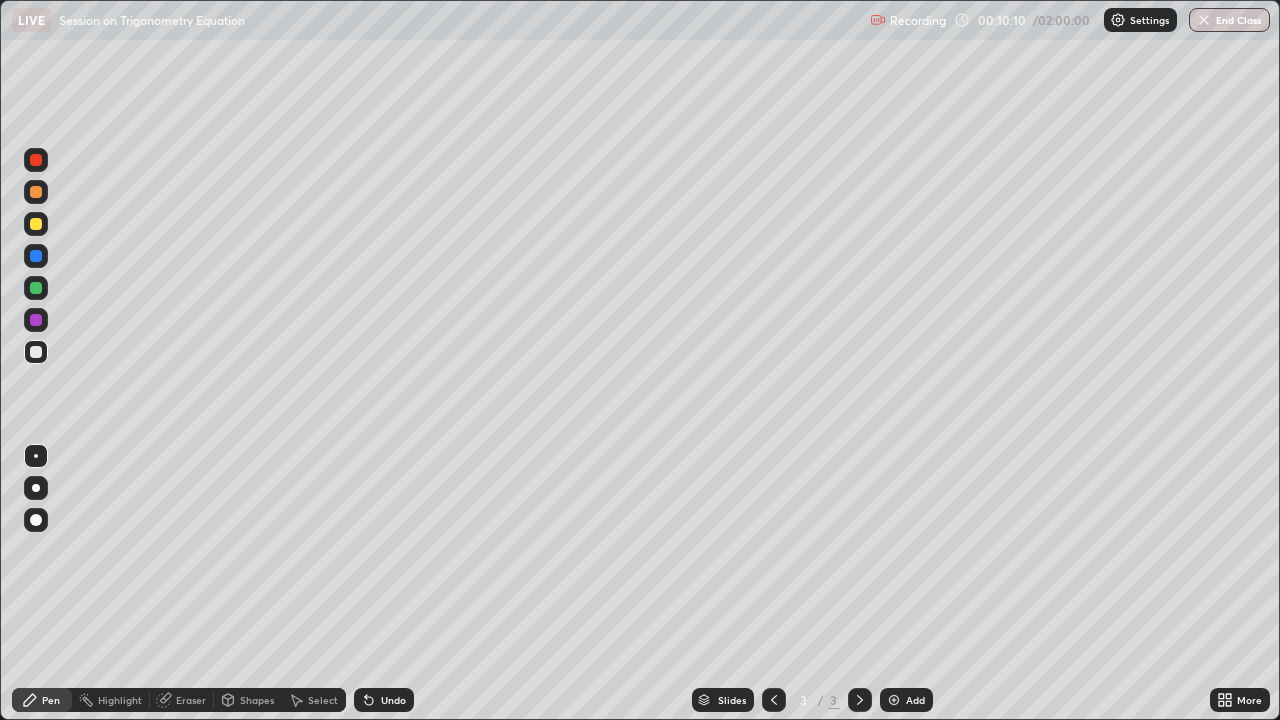 click on "Slides 3 / 3 Add" at bounding box center [812, 700] 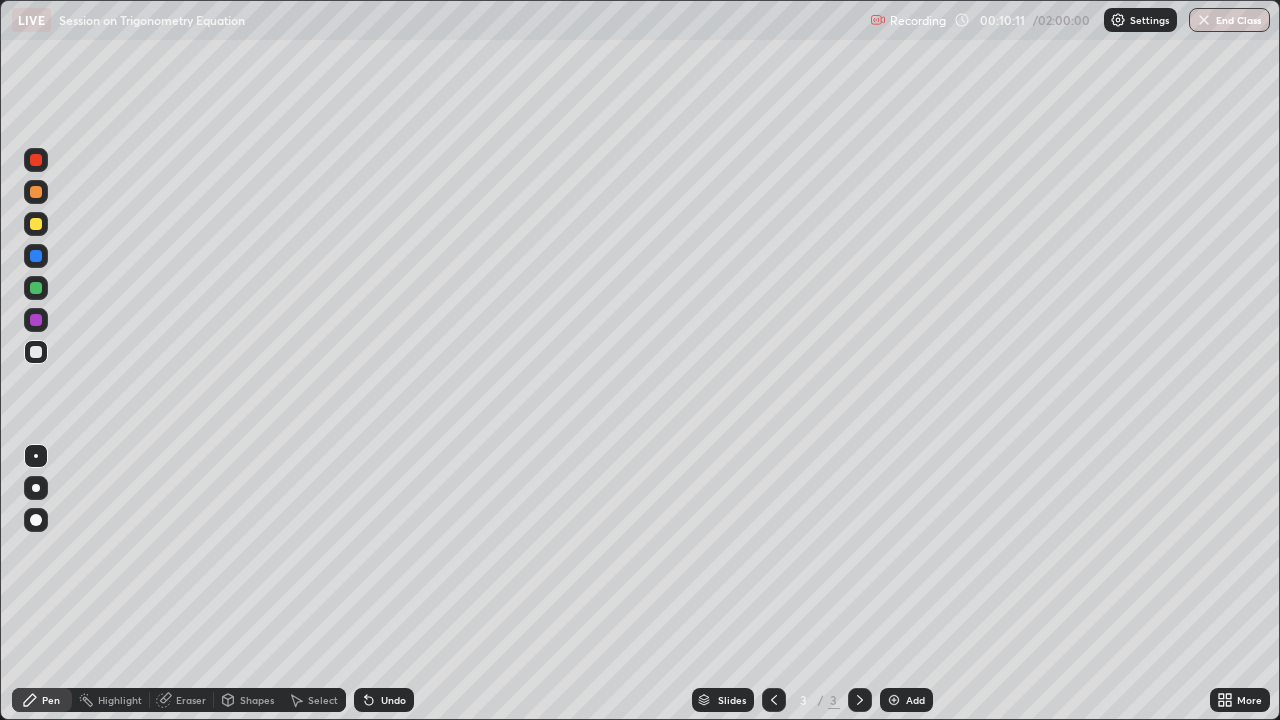click on "Slides 3 / 3 Add" at bounding box center (812, 700) 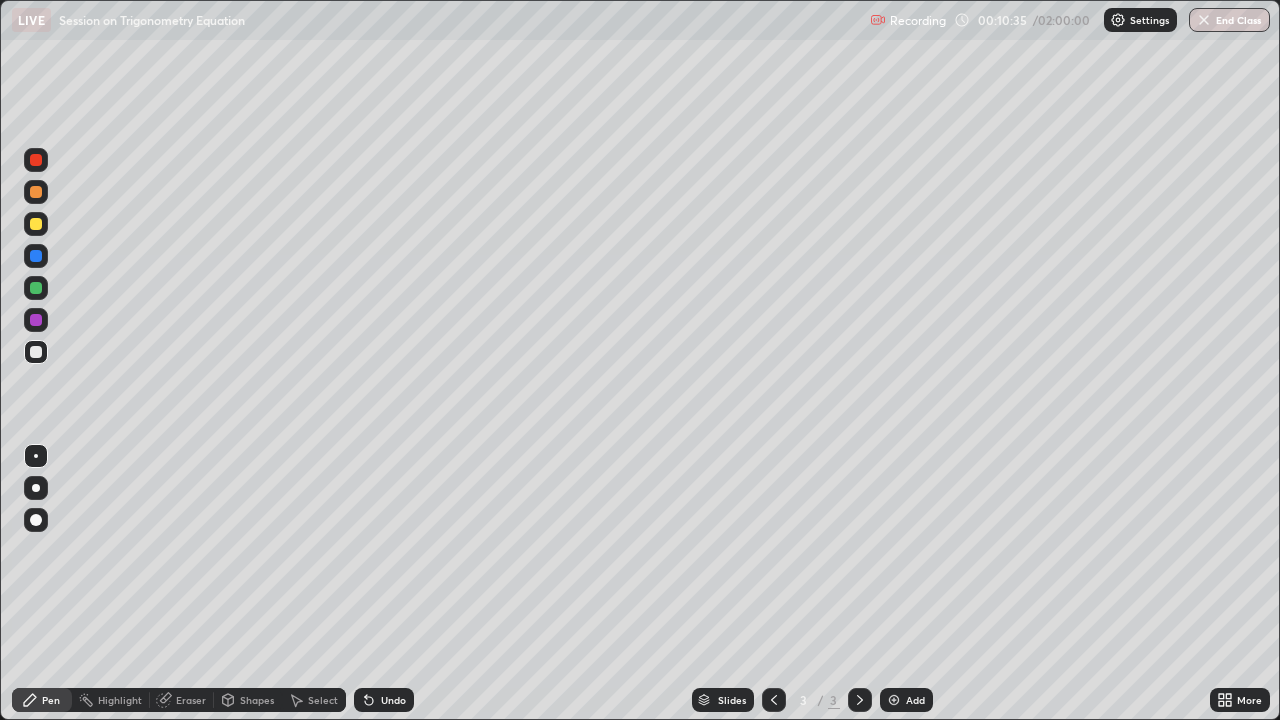 click at bounding box center (36, 288) 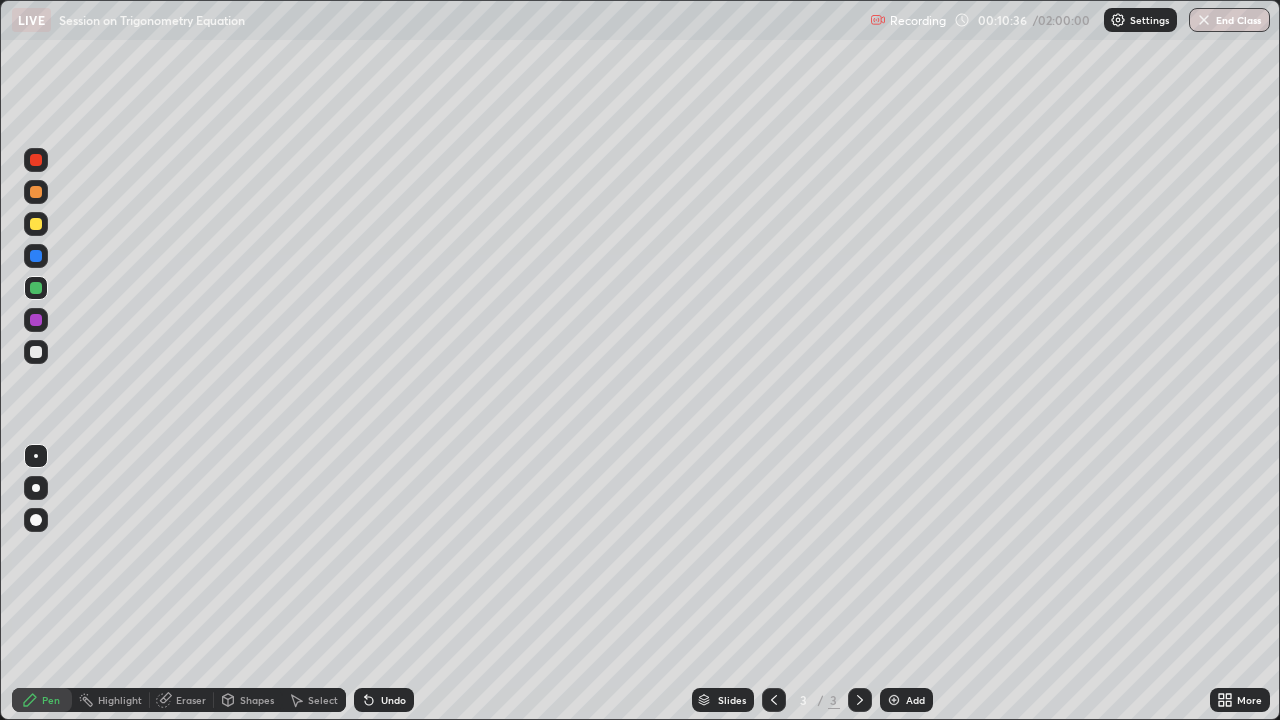 click at bounding box center (36, 456) 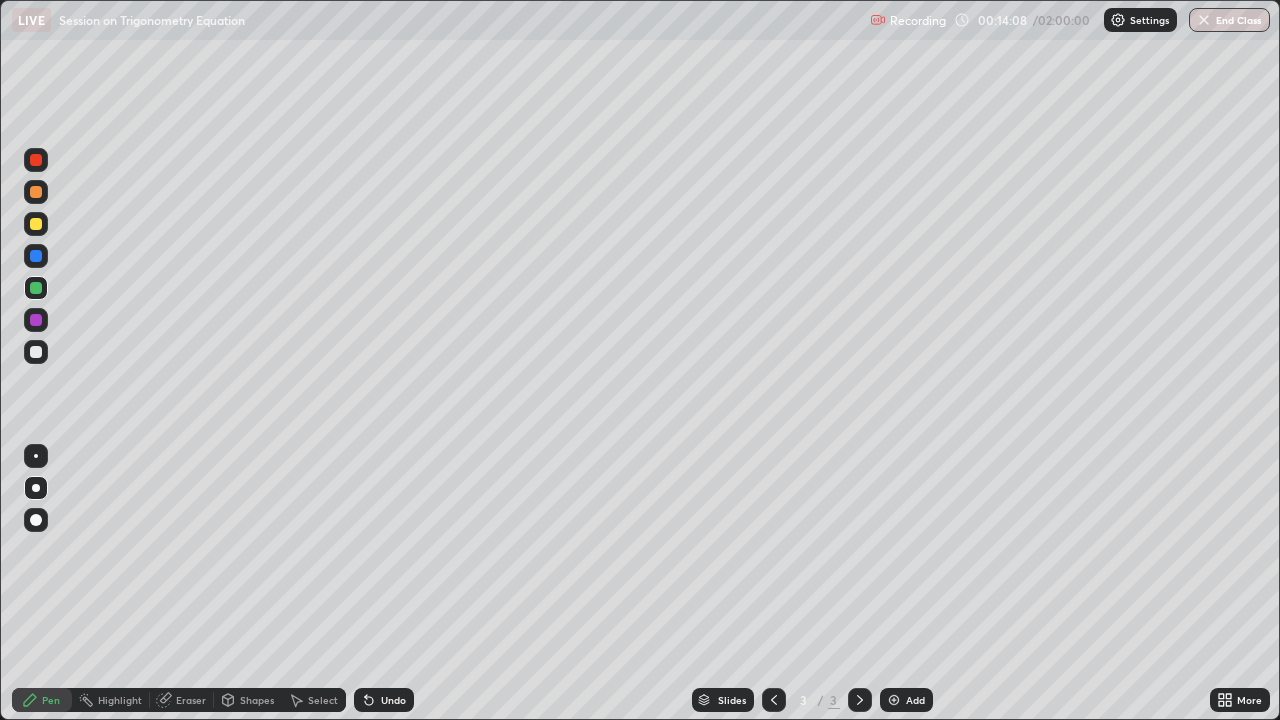 click on "Eraser" at bounding box center (191, 700) 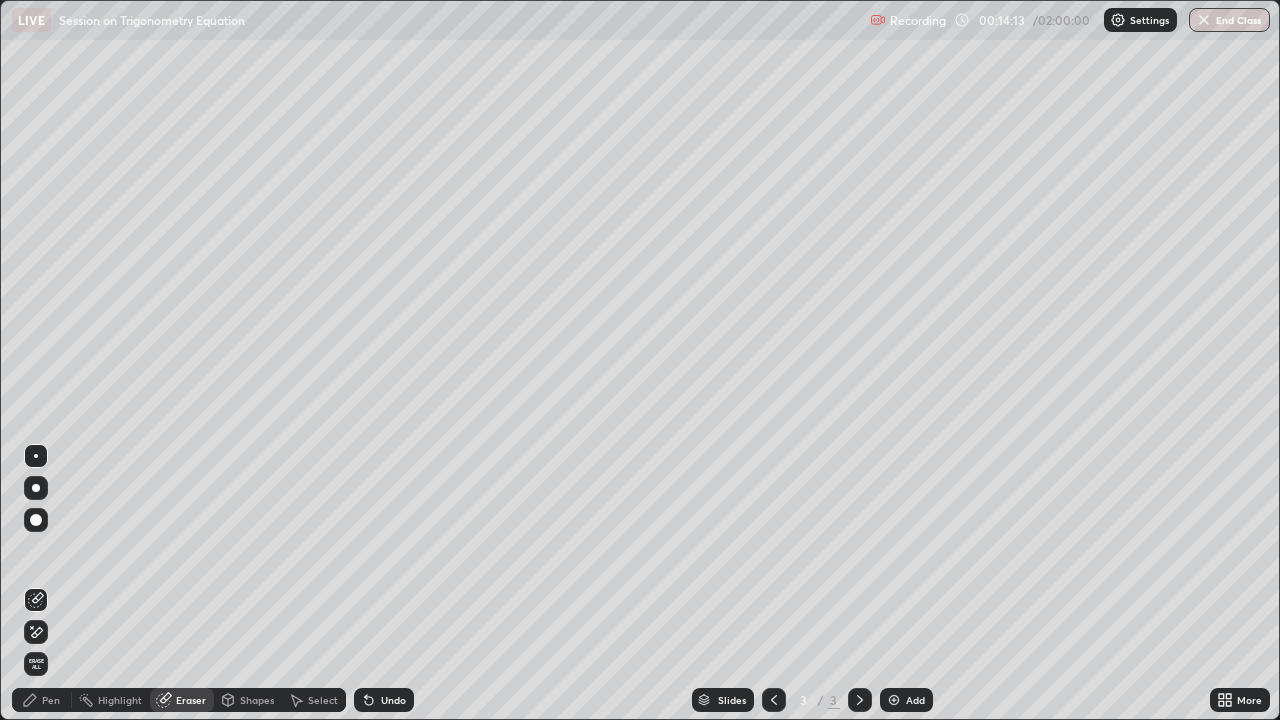 click on "Pen" at bounding box center [51, 700] 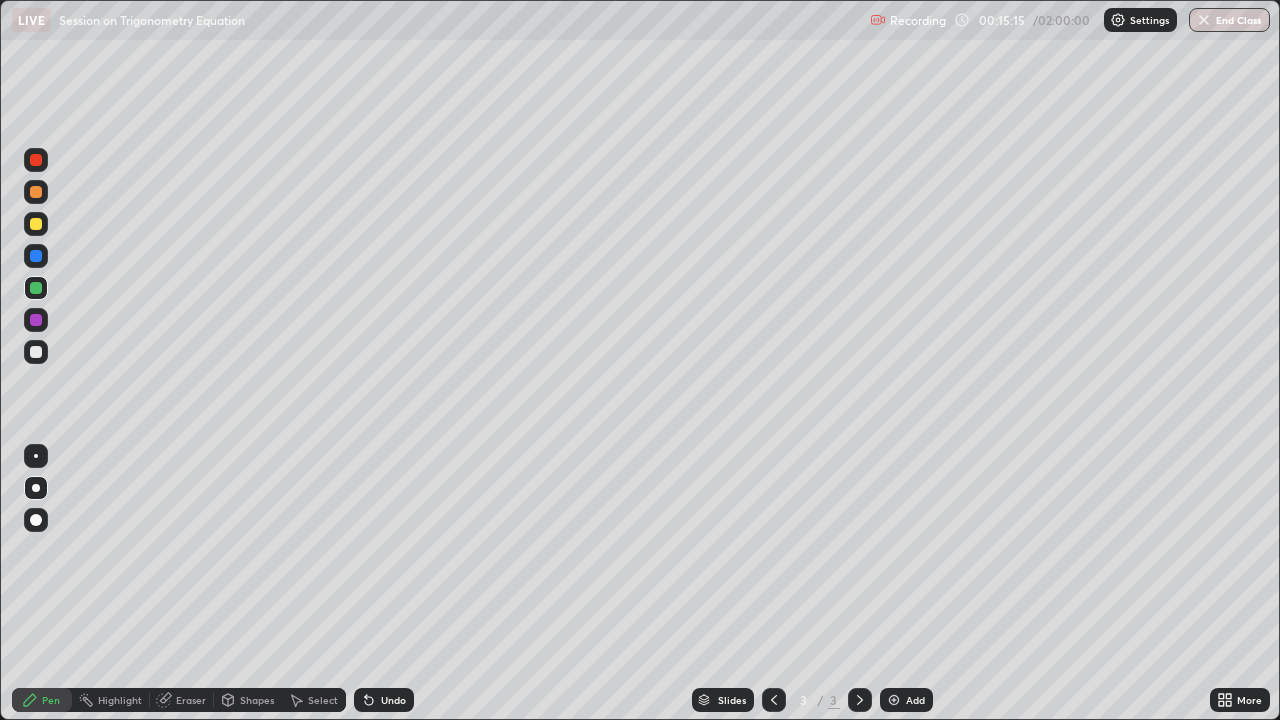 click at bounding box center (36, 224) 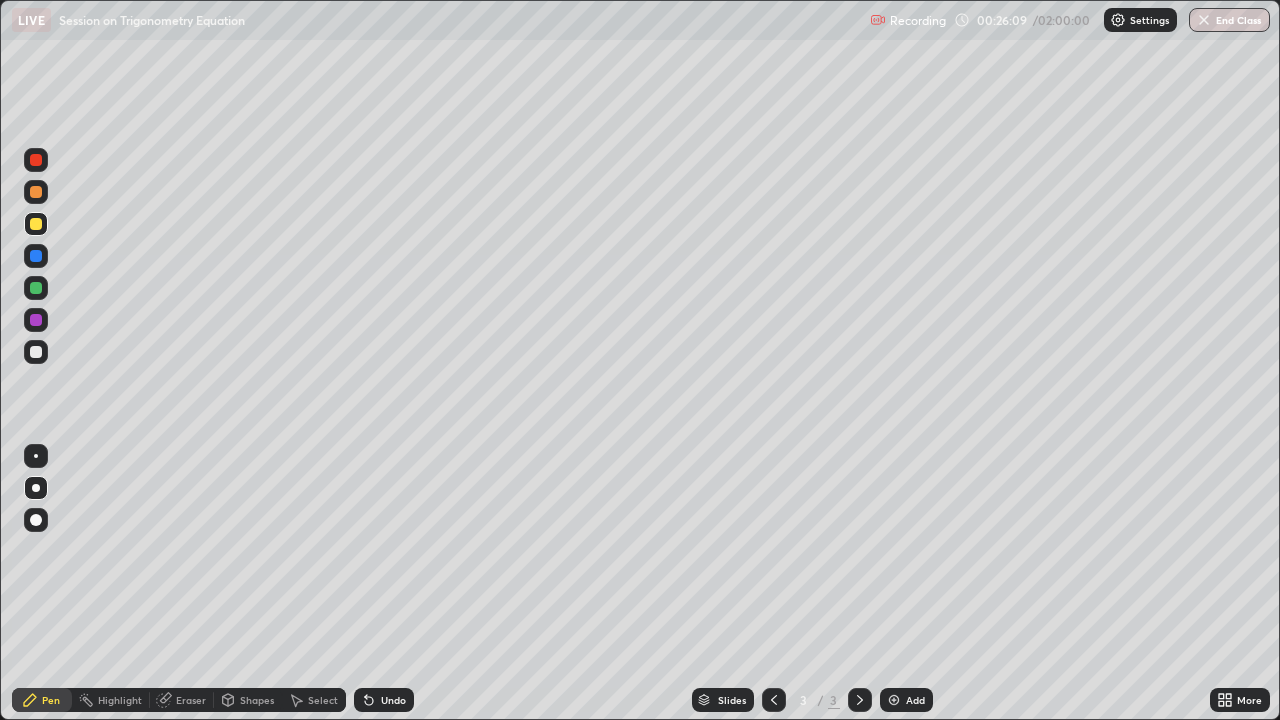 click on "Add" at bounding box center (906, 700) 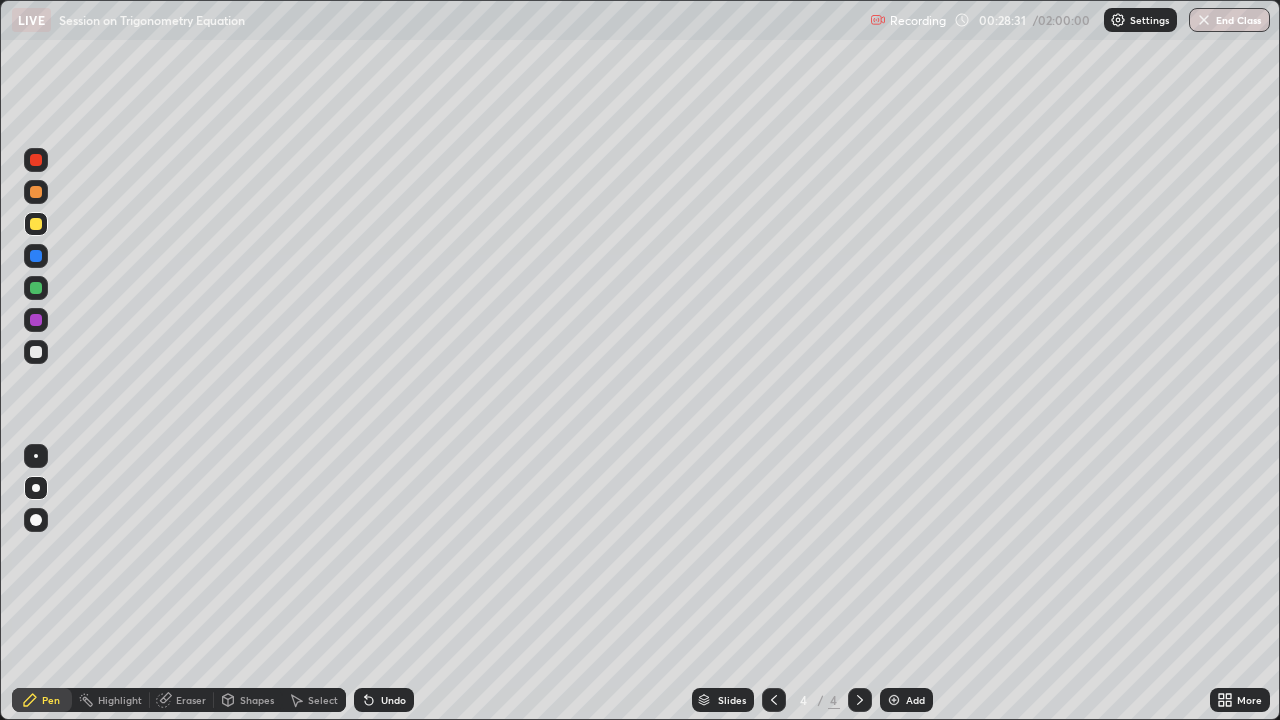 click at bounding box center [36, 288] 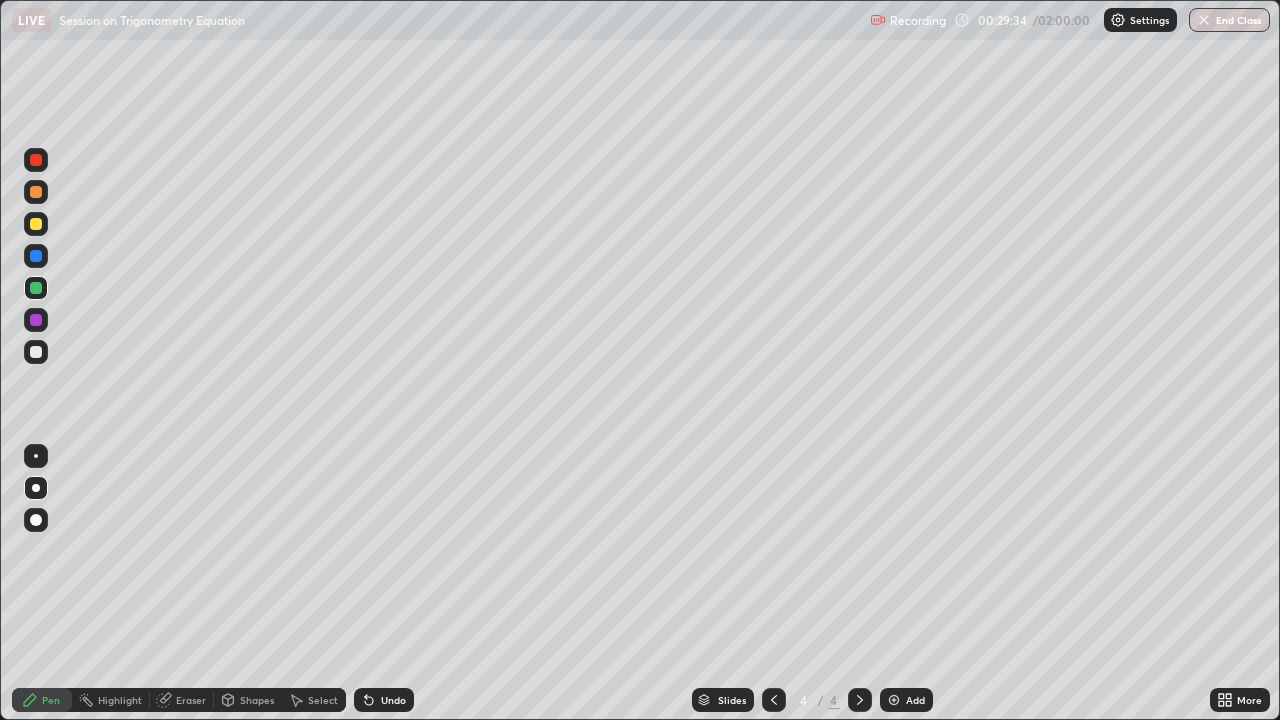 click on "Eraser" at bounding box center (191, 700) 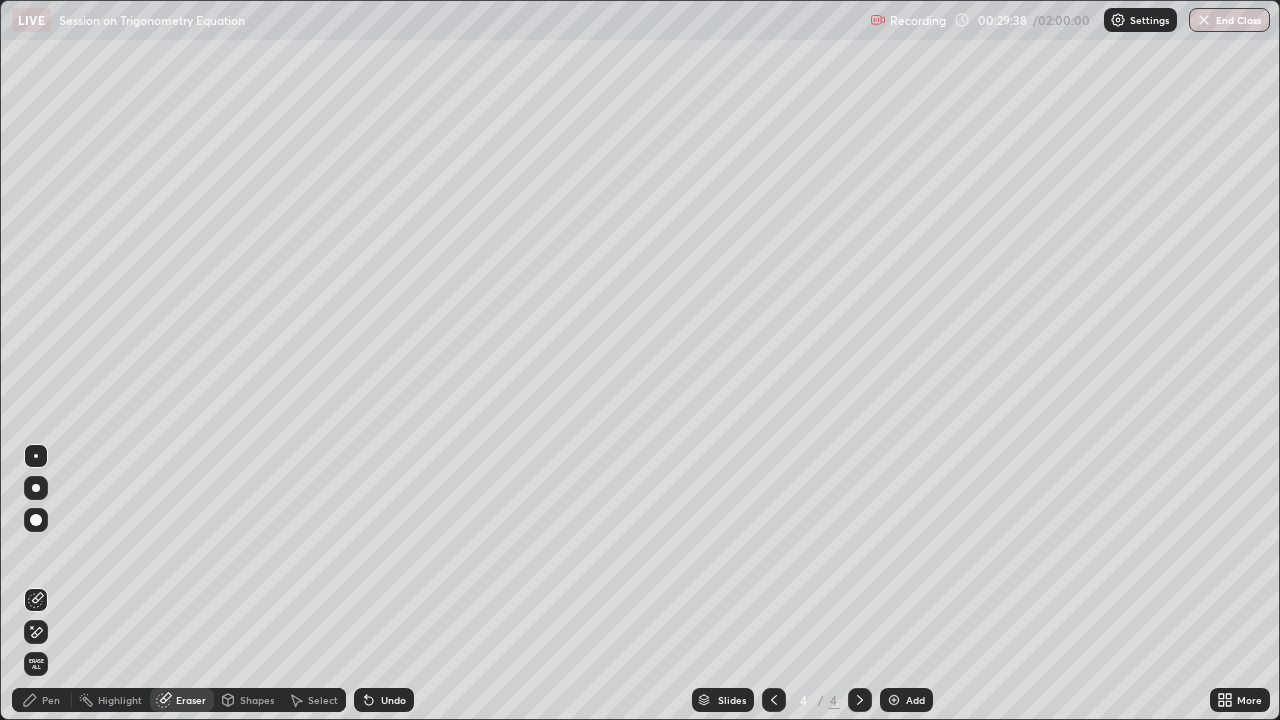 click on "Pen" at bounding box center (51, 700) 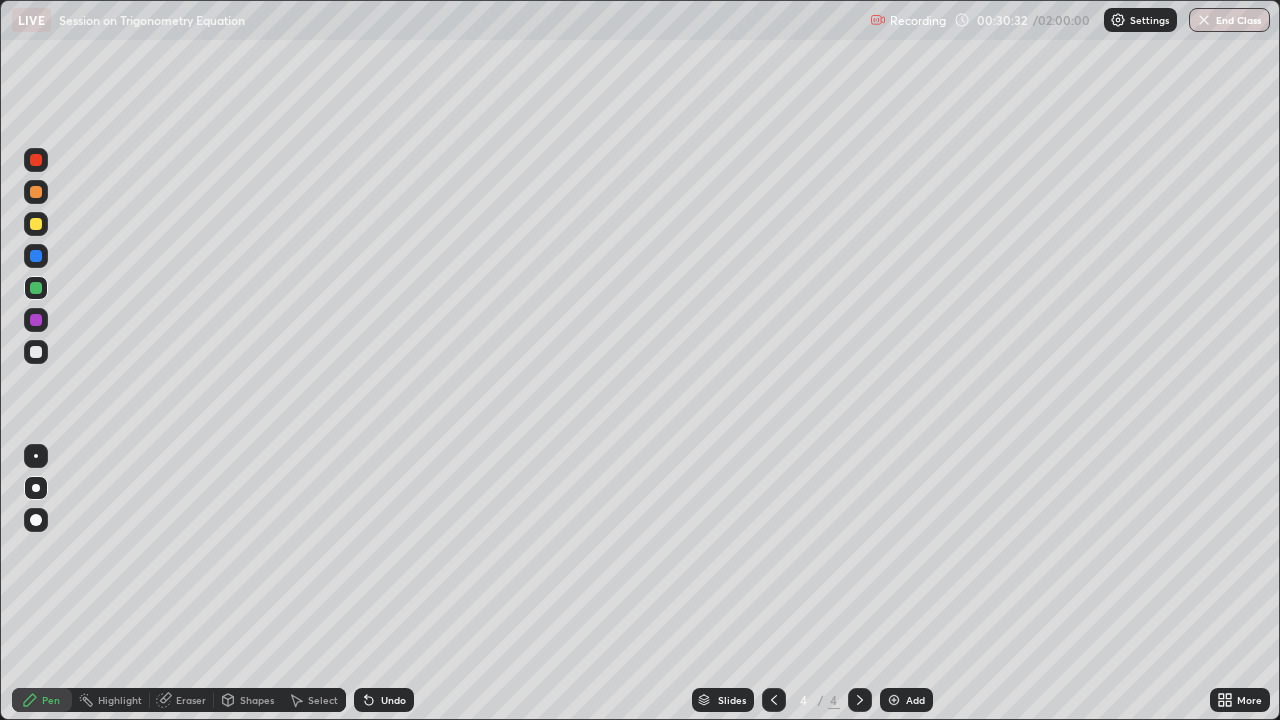 click on "Select" at bounding box center [323, 700] 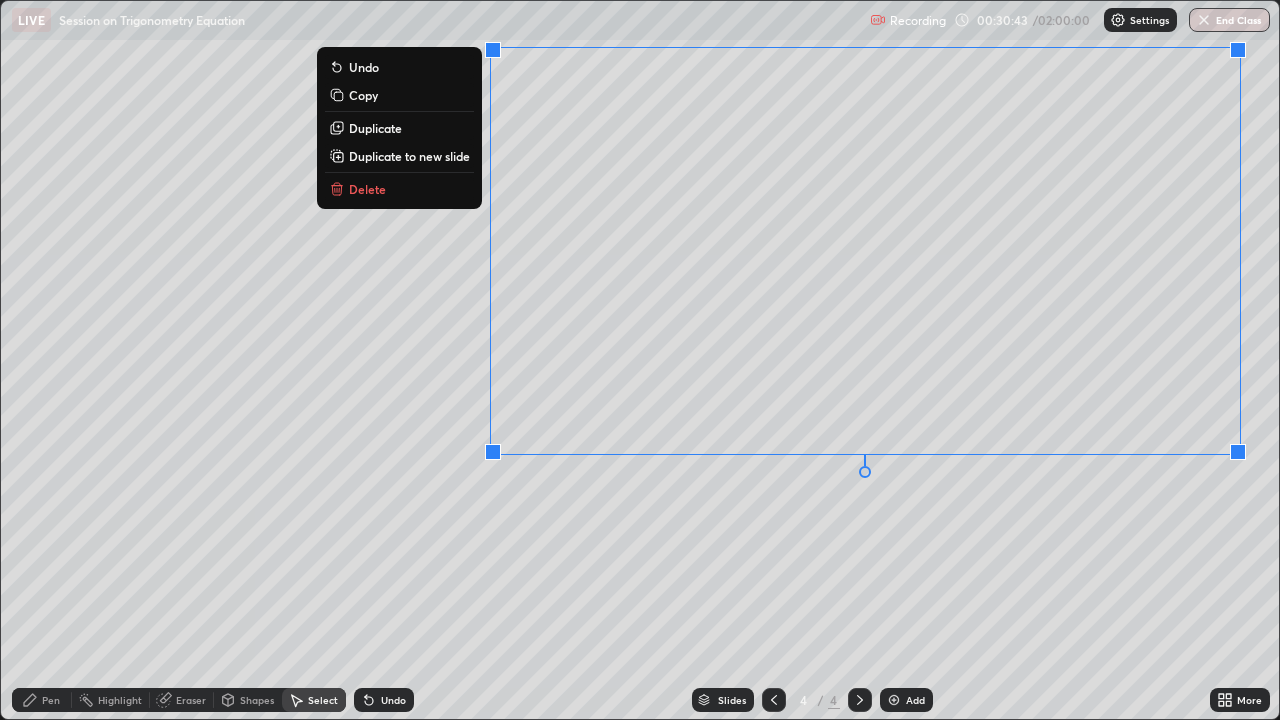 click on "0 ° Undo Copy Duplicate Duplicate to new slide Delete" at bounding box center [640, 360] 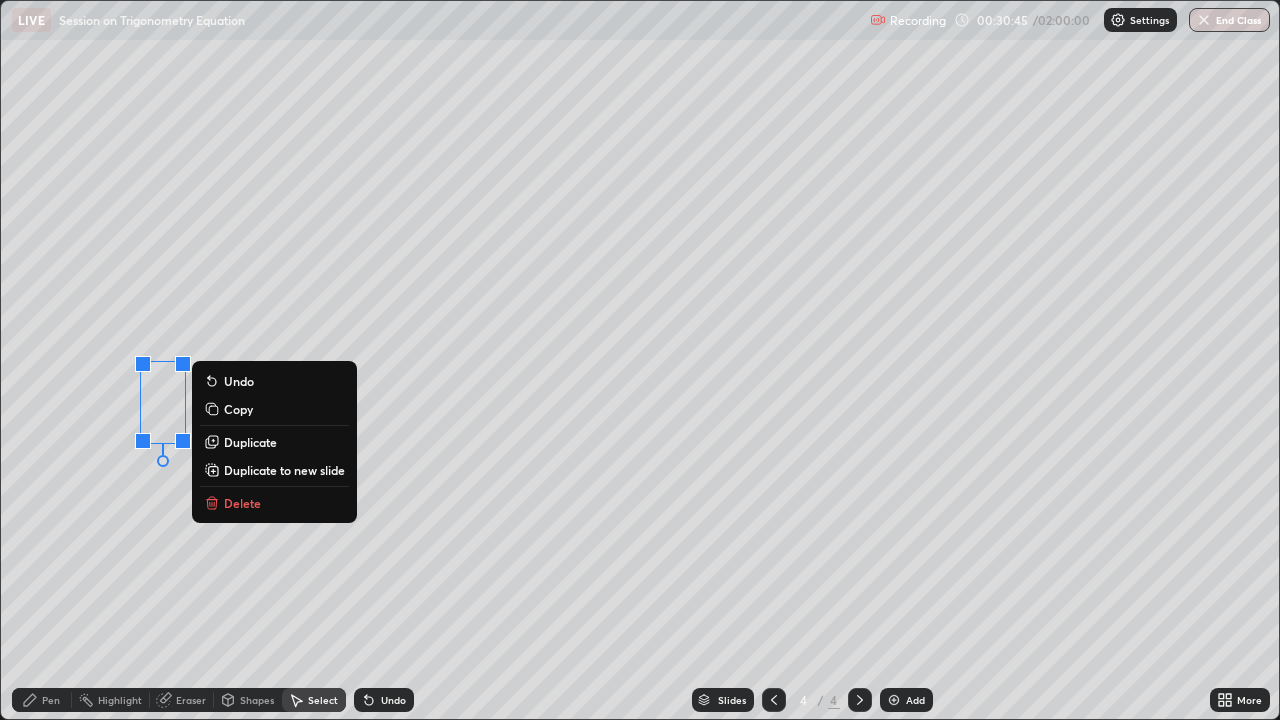 click on "Delete" at bounding box center (242, 503) 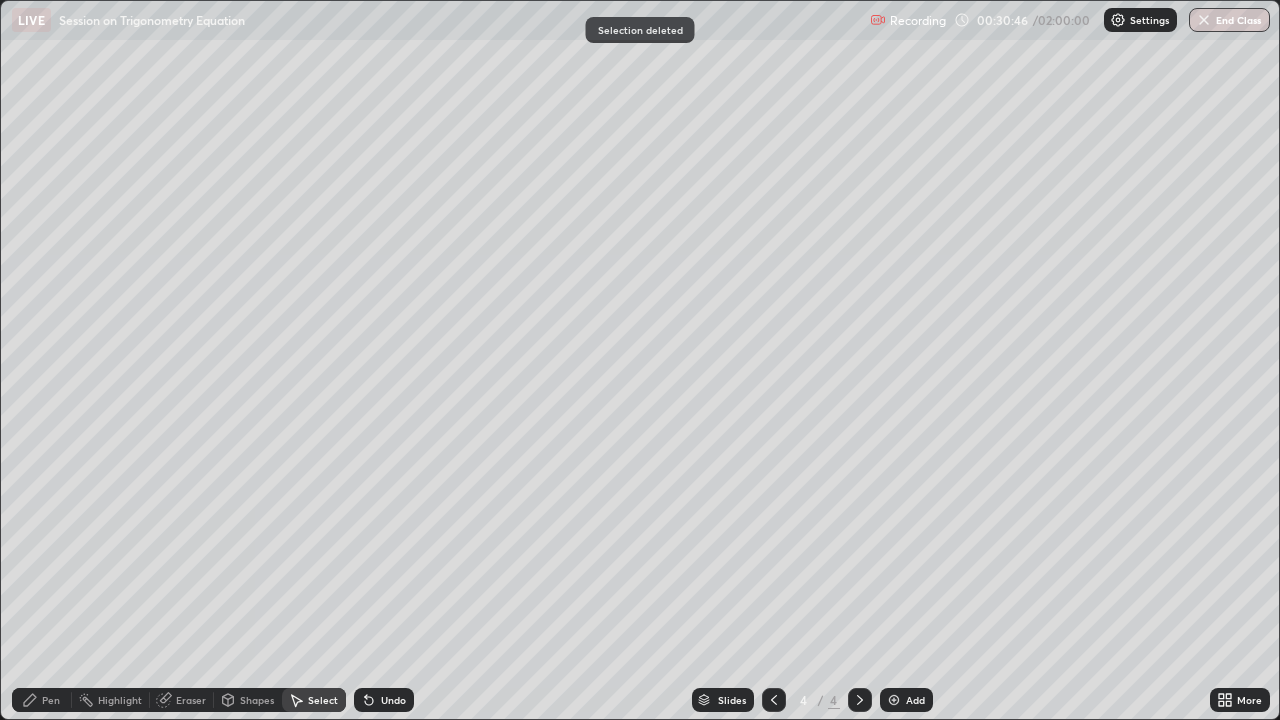click on "Pen" at bounding box center [51, 700] 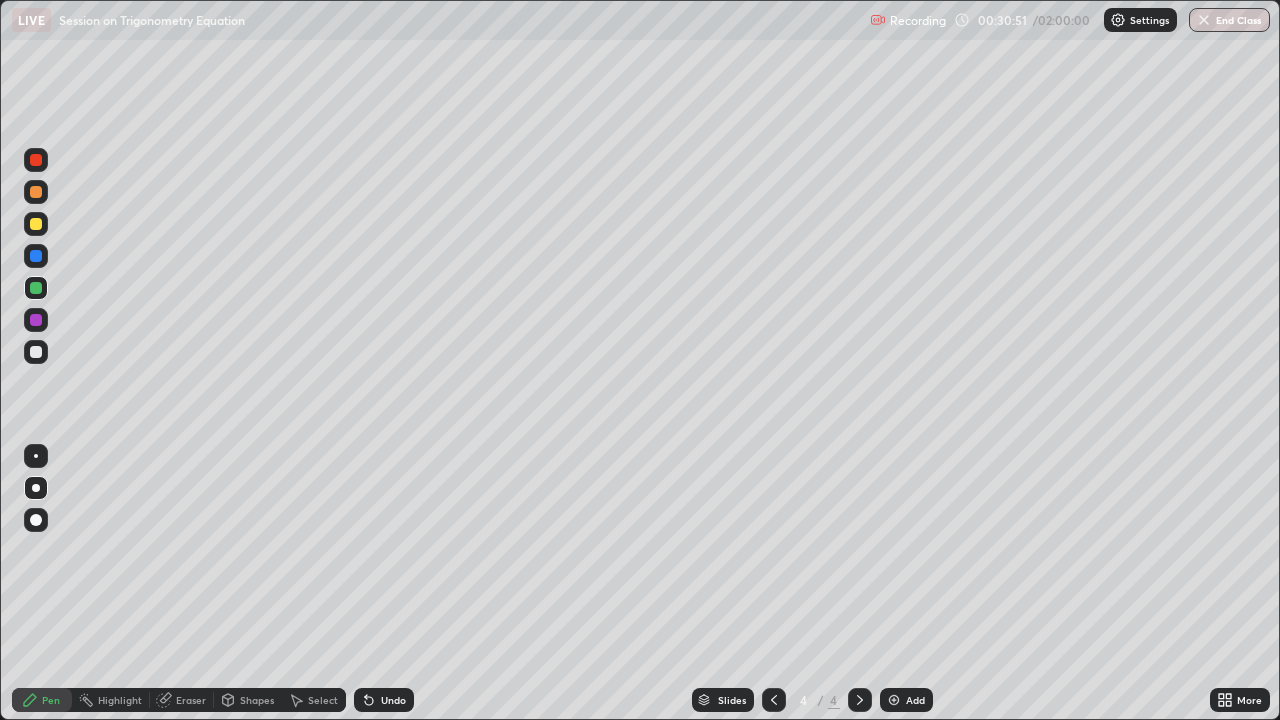 click at bounding box center [36, 192] 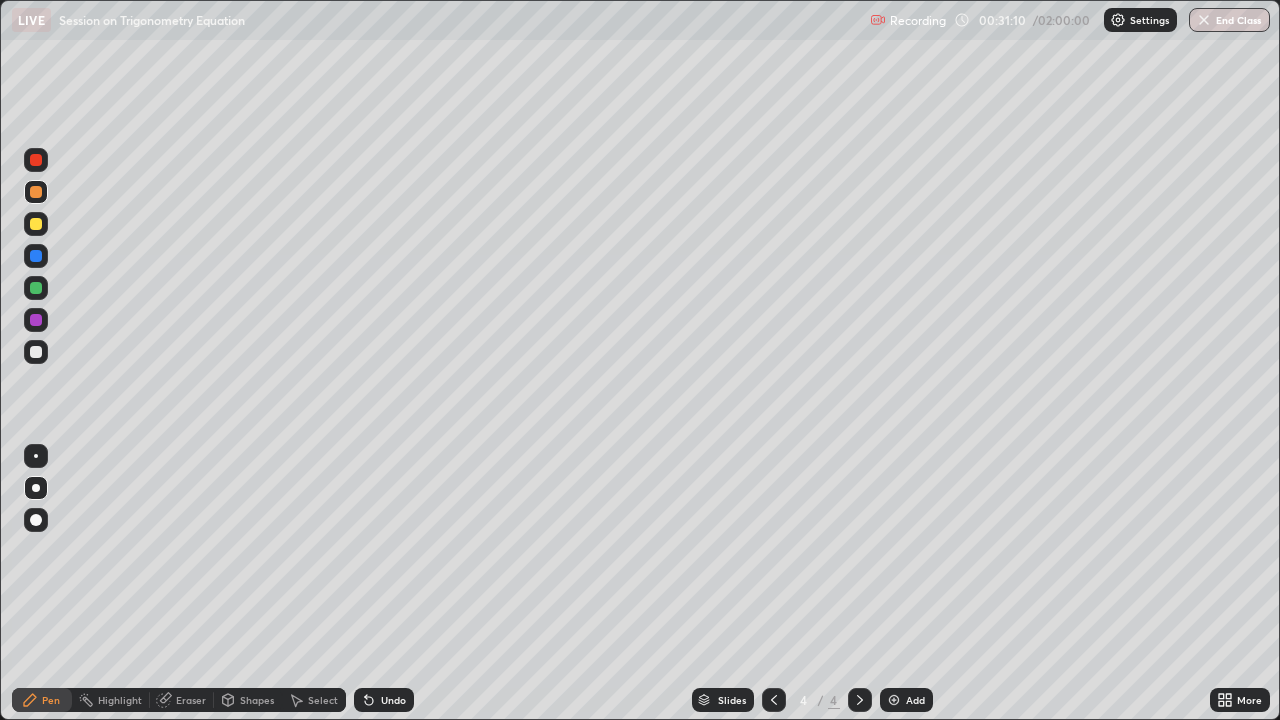 click 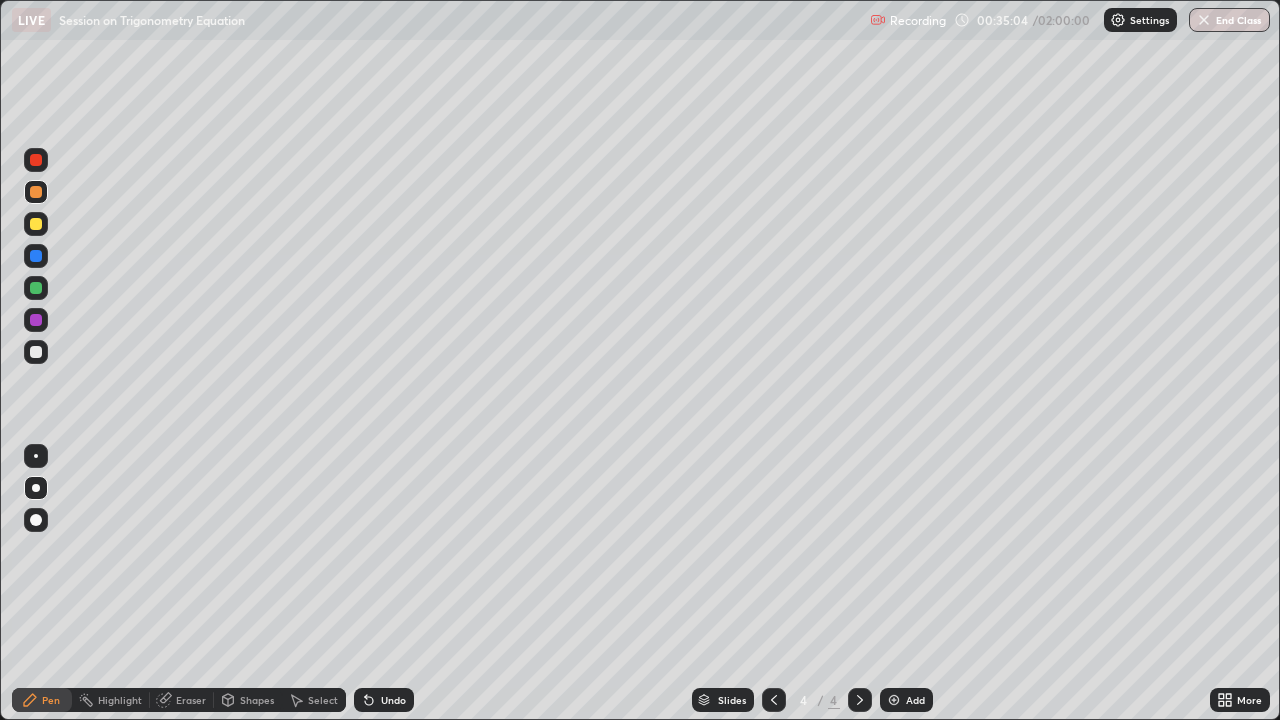 click at bounding box center (36, 256) 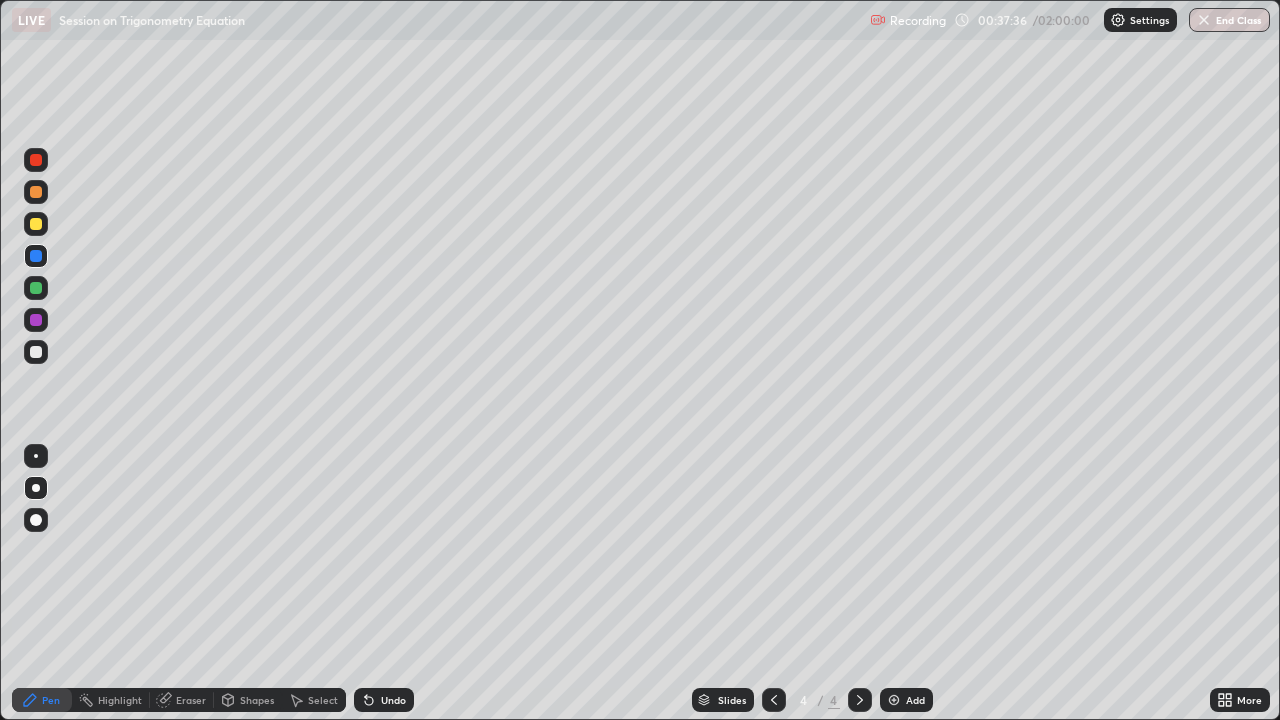 click on "Select" at bounding box center (323, 700) 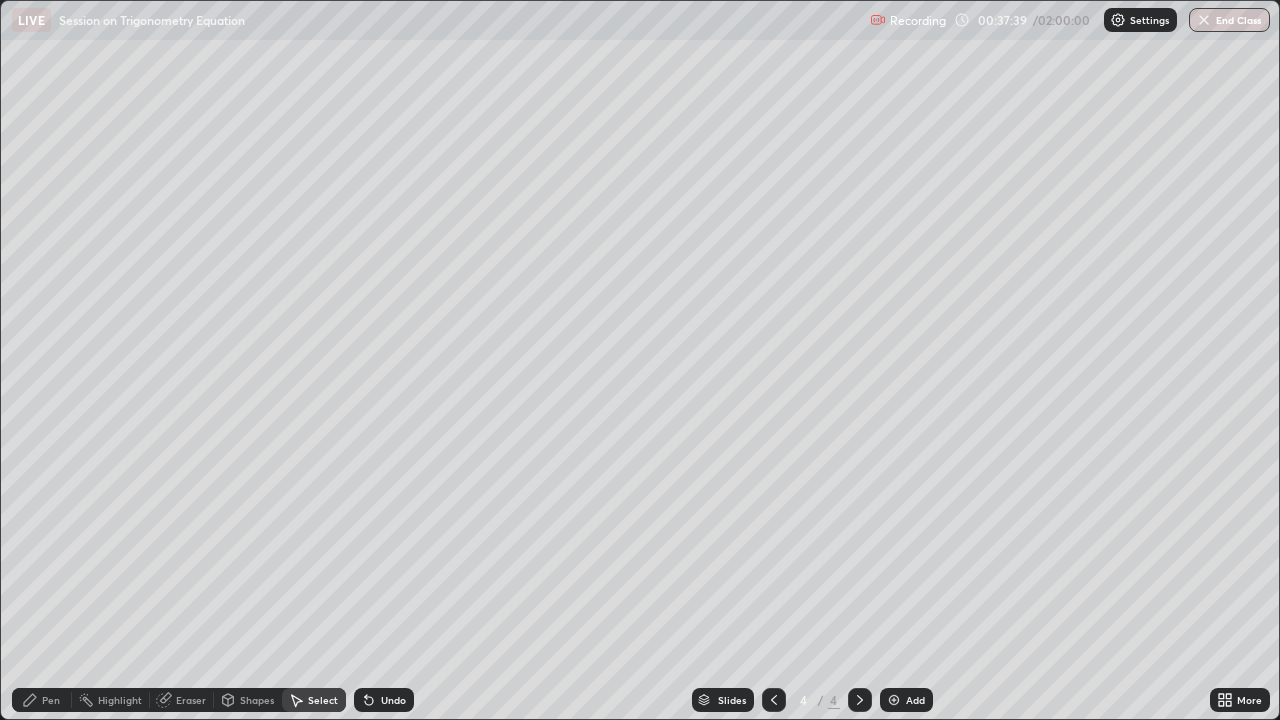 click on "Add" at bounding box center (906, 700) 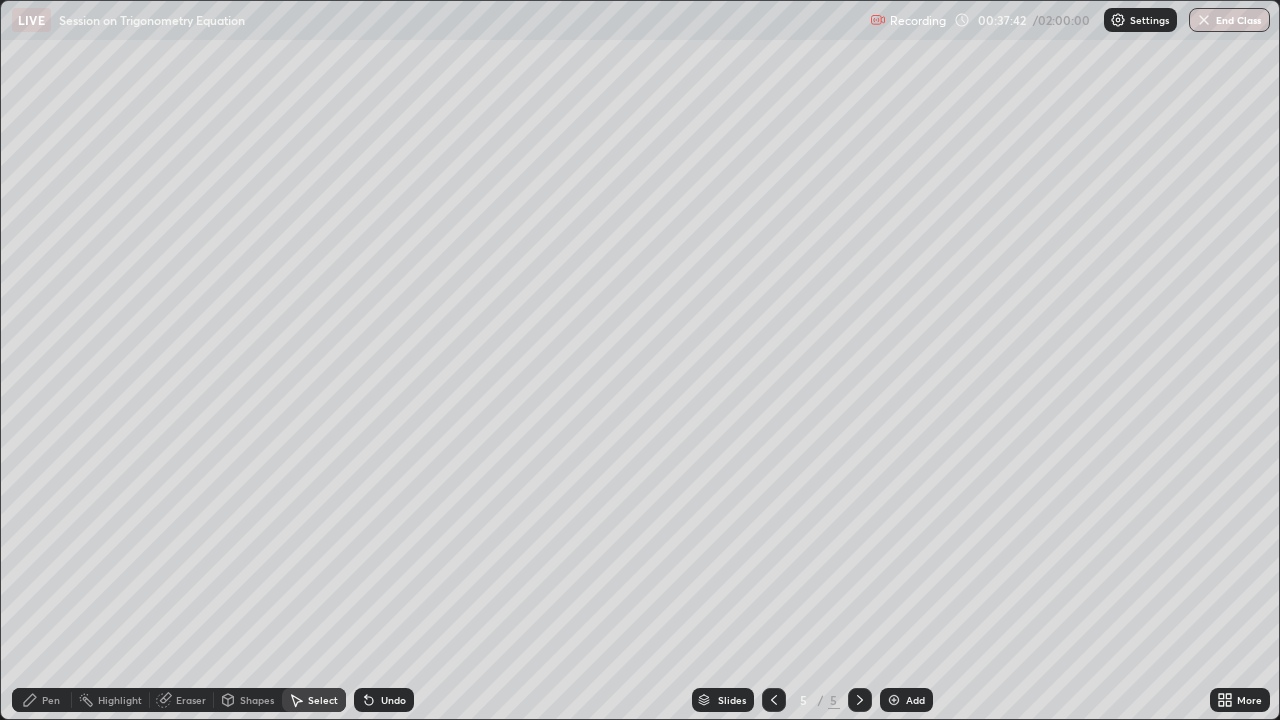 click on "Pen" at bounding box center [51, 700] 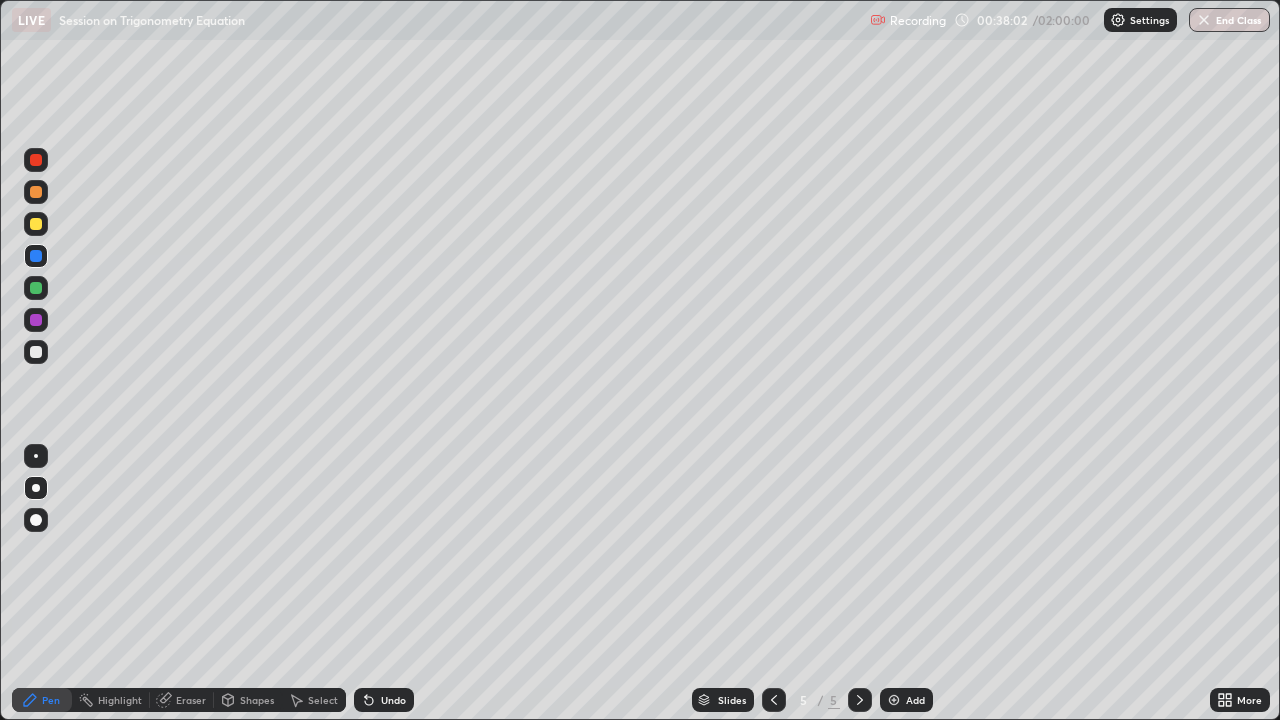 click on "Undo" at bounding box center (393, 700) 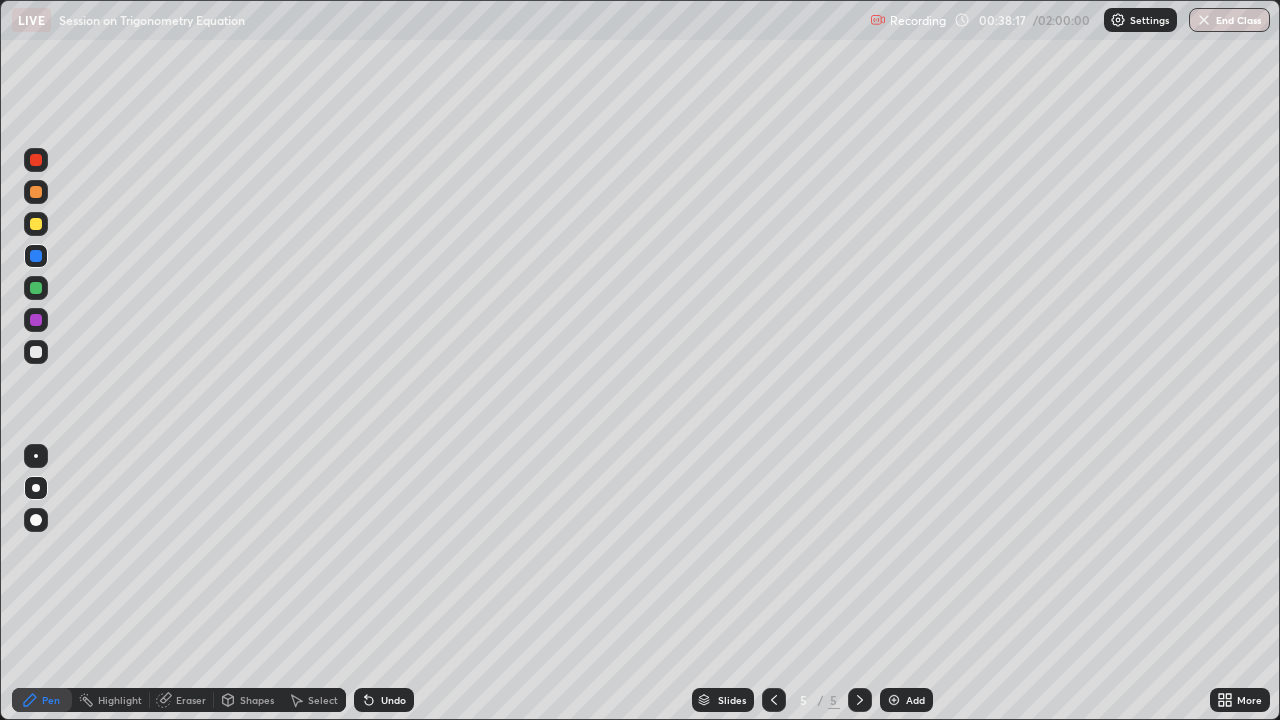 click at bounding box center (36, 288) 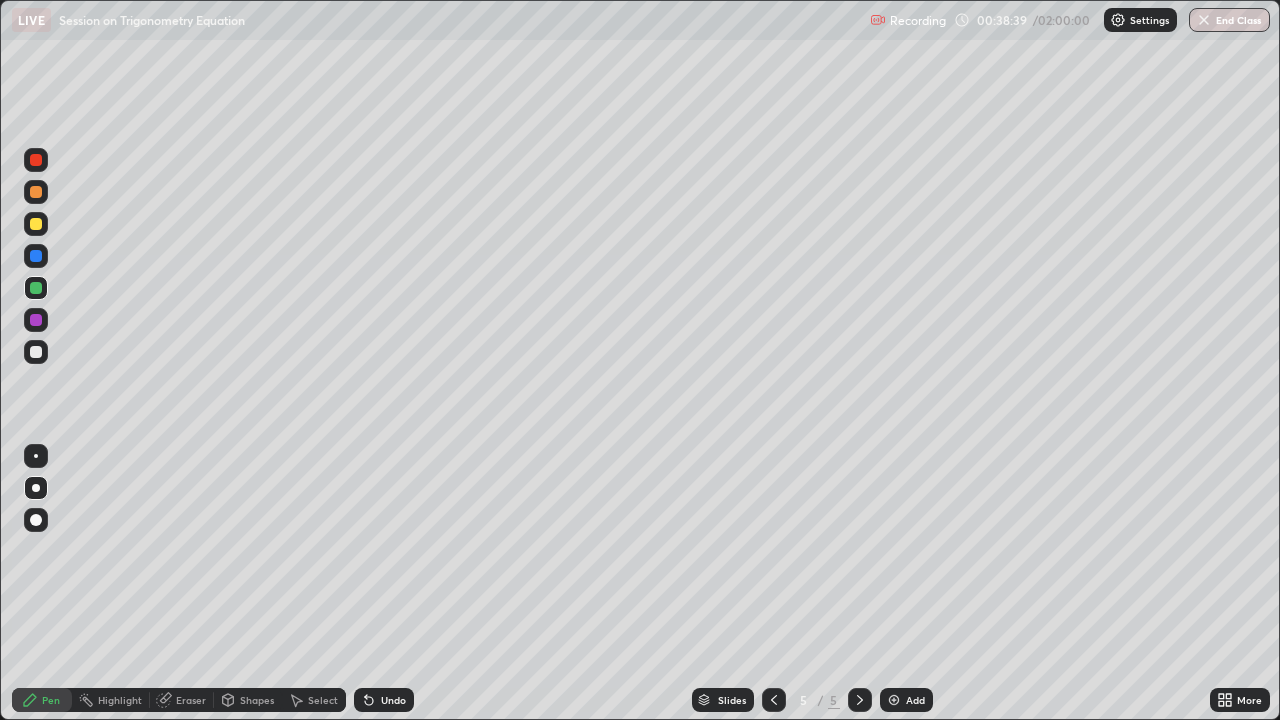 click on "Undo" at bounding box center [384, 700] 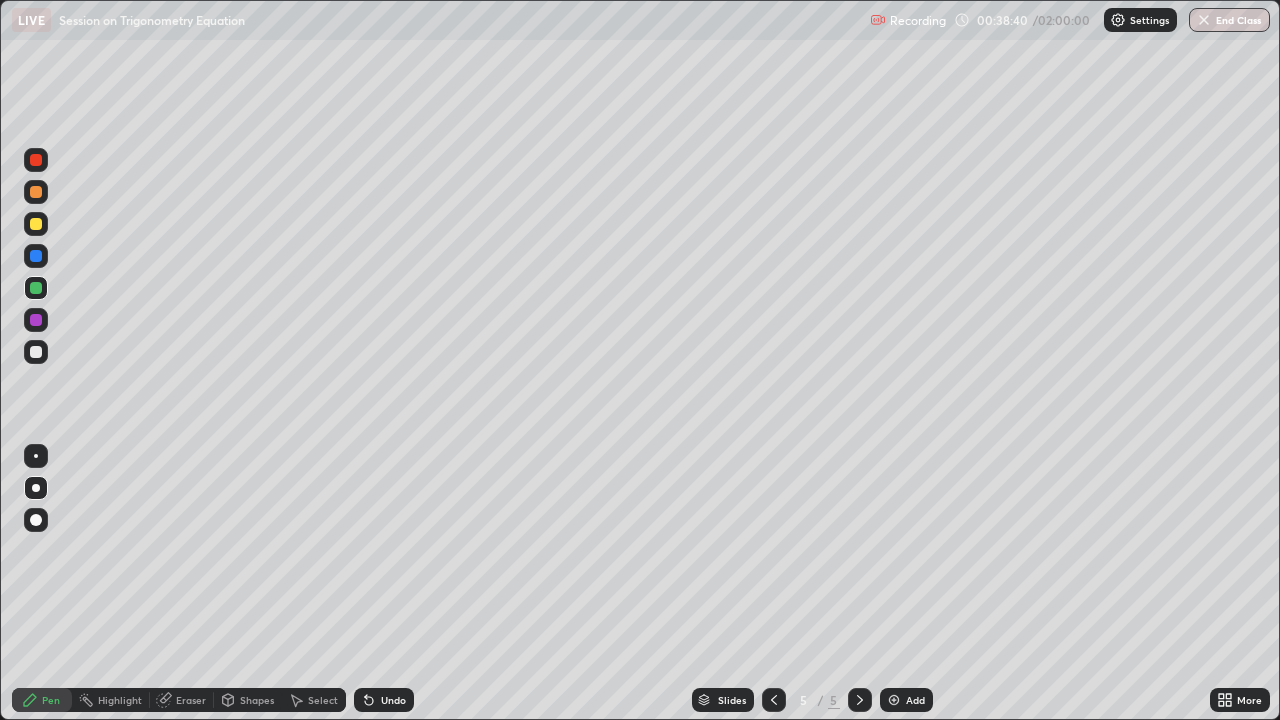 click 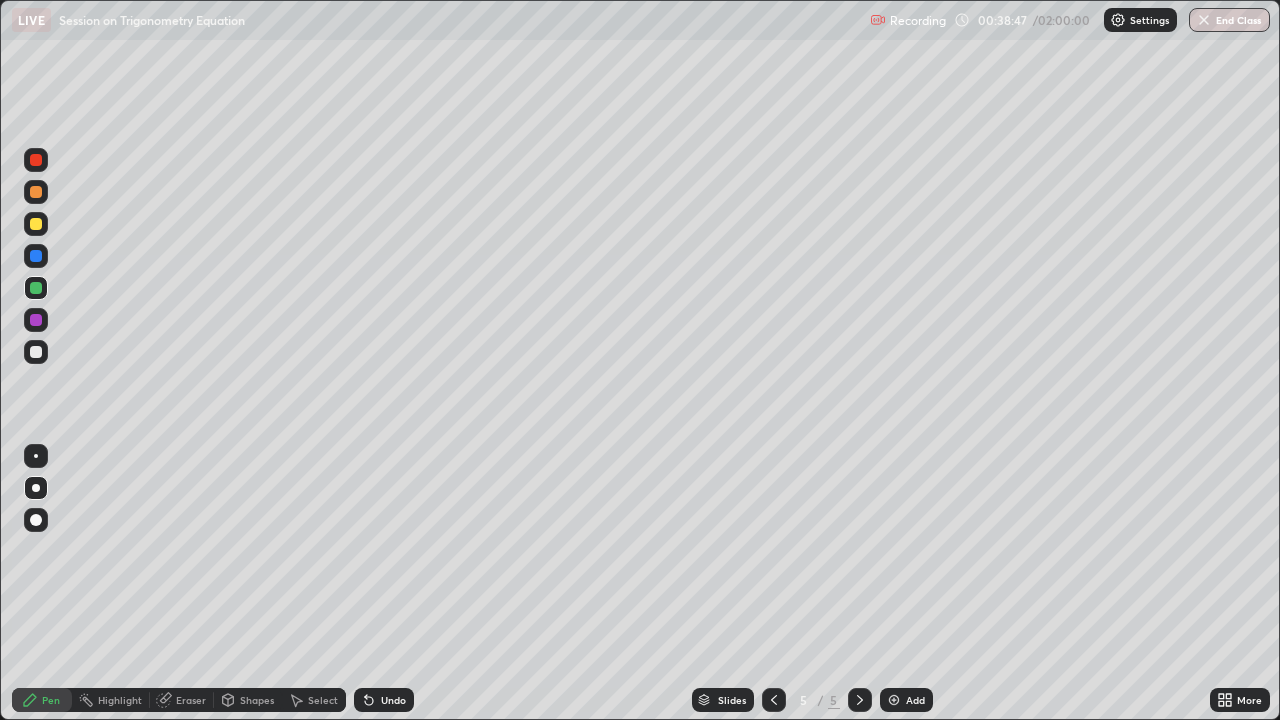click at bounding box center (36, 224) 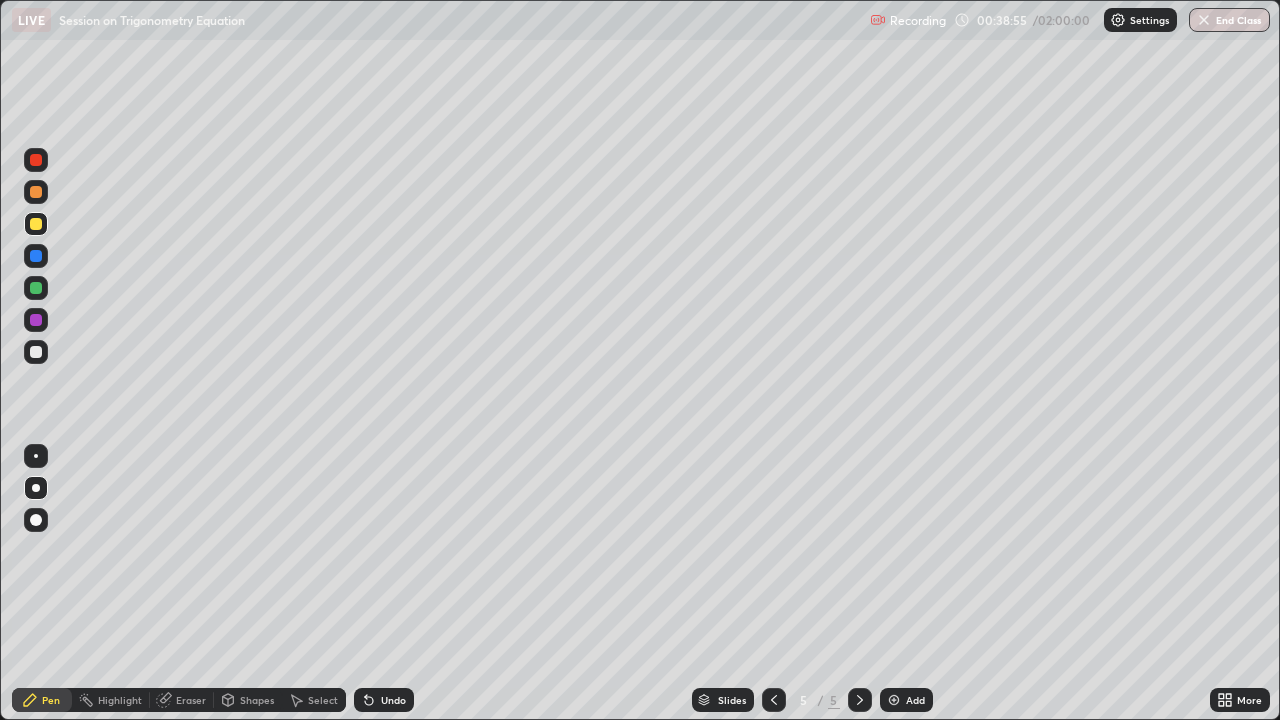 click on "Slides 5 / 5 Add" at bounding box center (812, 700) 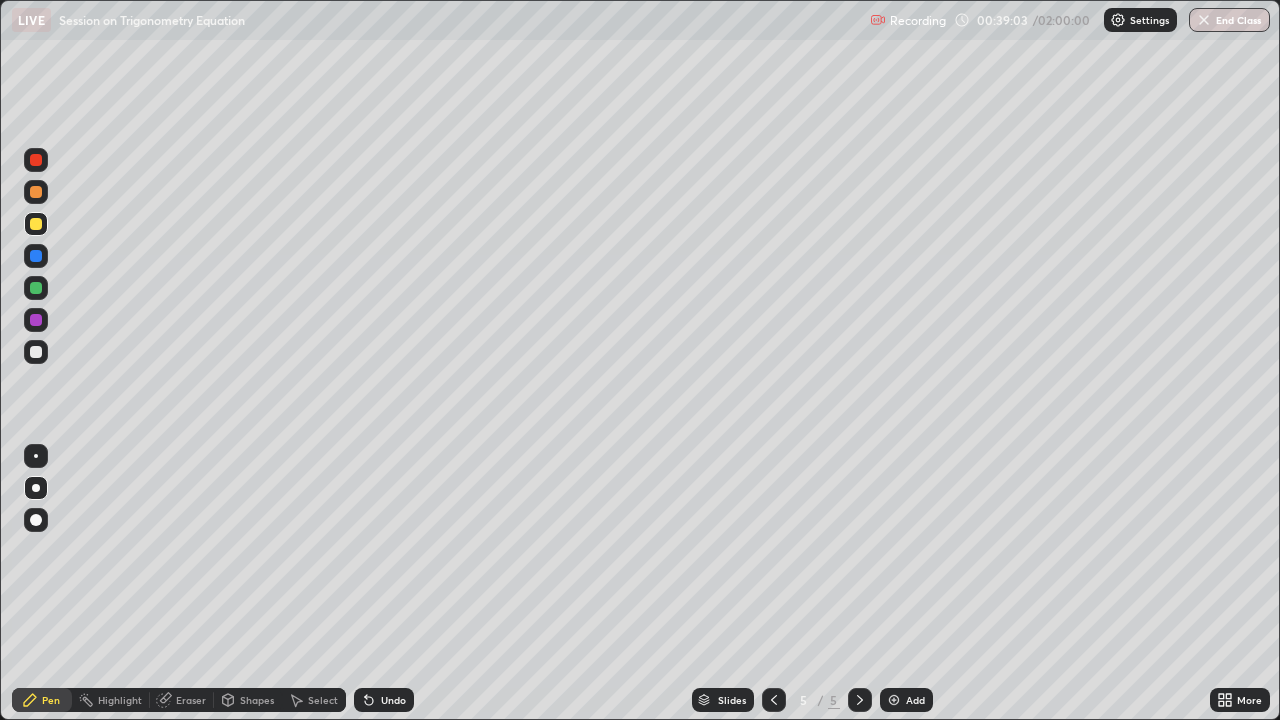 click on "Slides 5 / 5 Add" at bounding box center [812, 700] 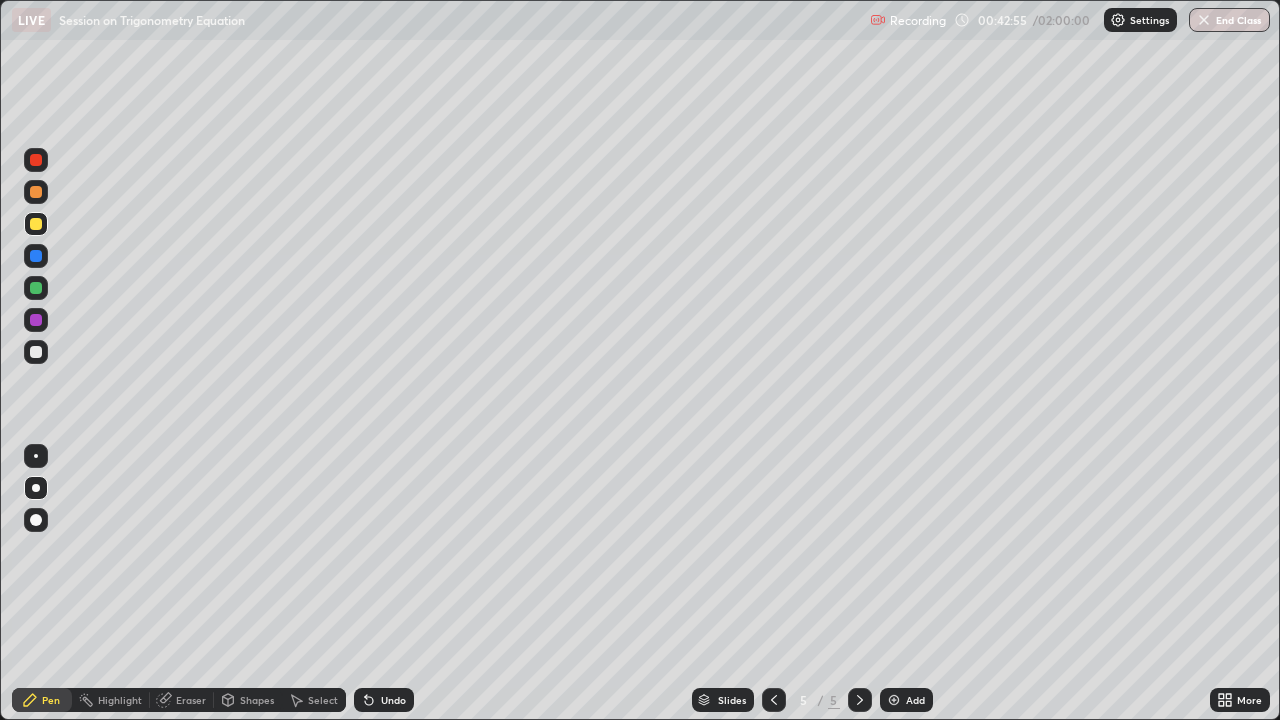 click at bounding box center [774, 700] 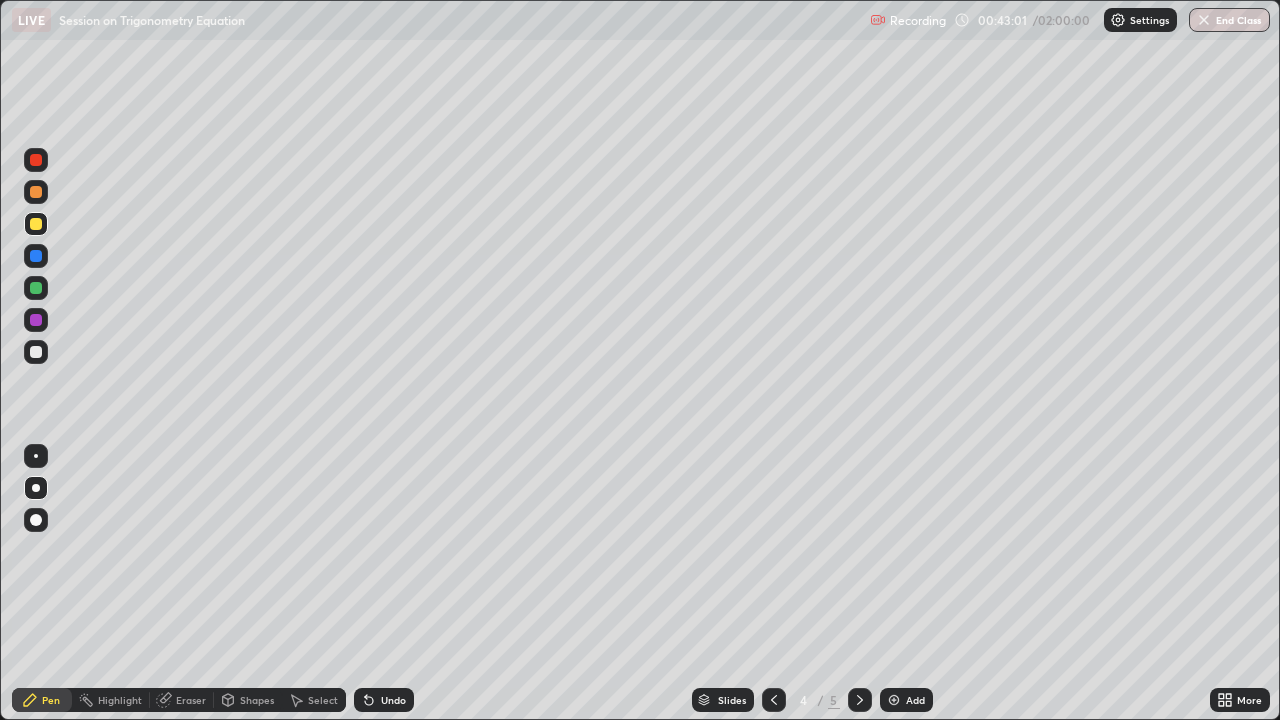 click 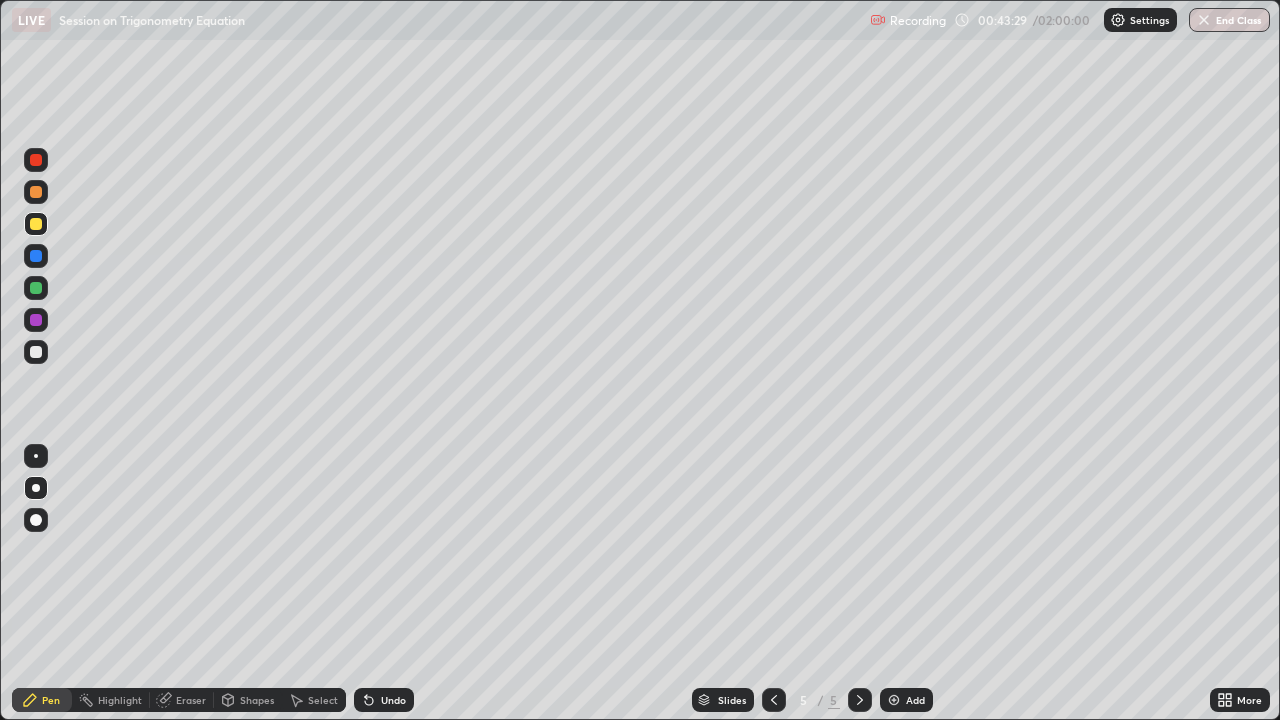 click 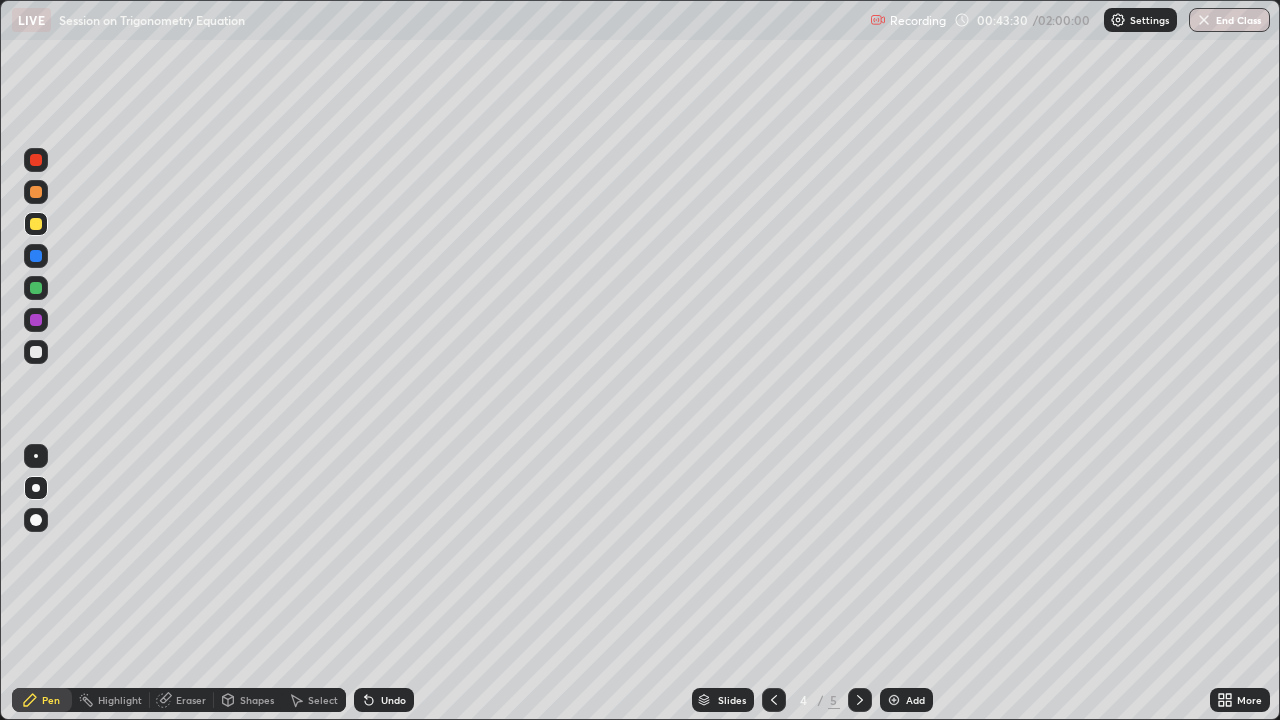 click 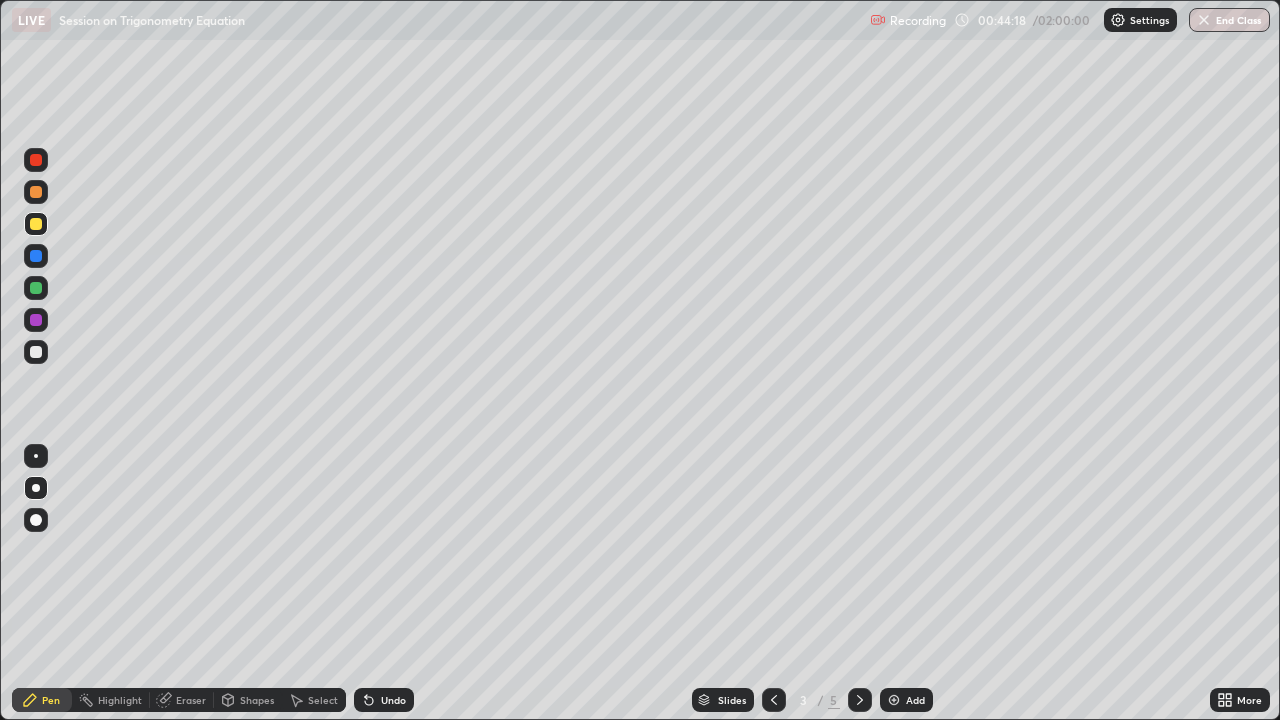 click 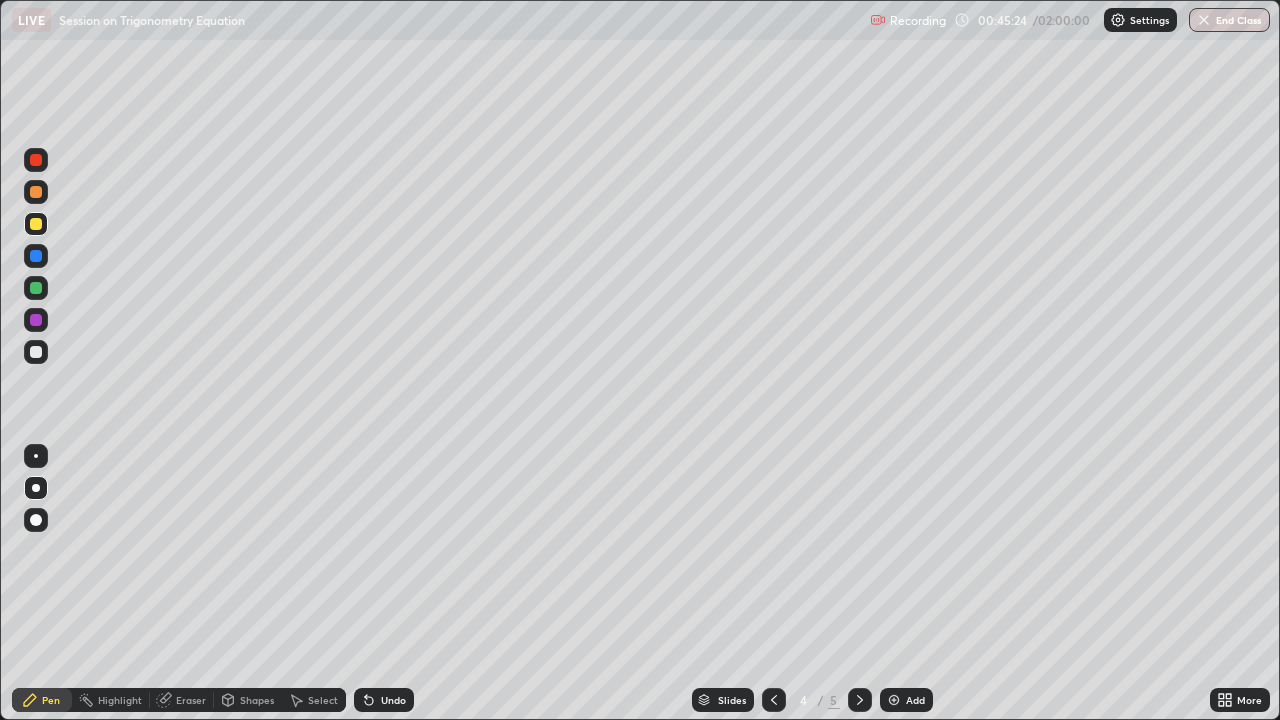 click 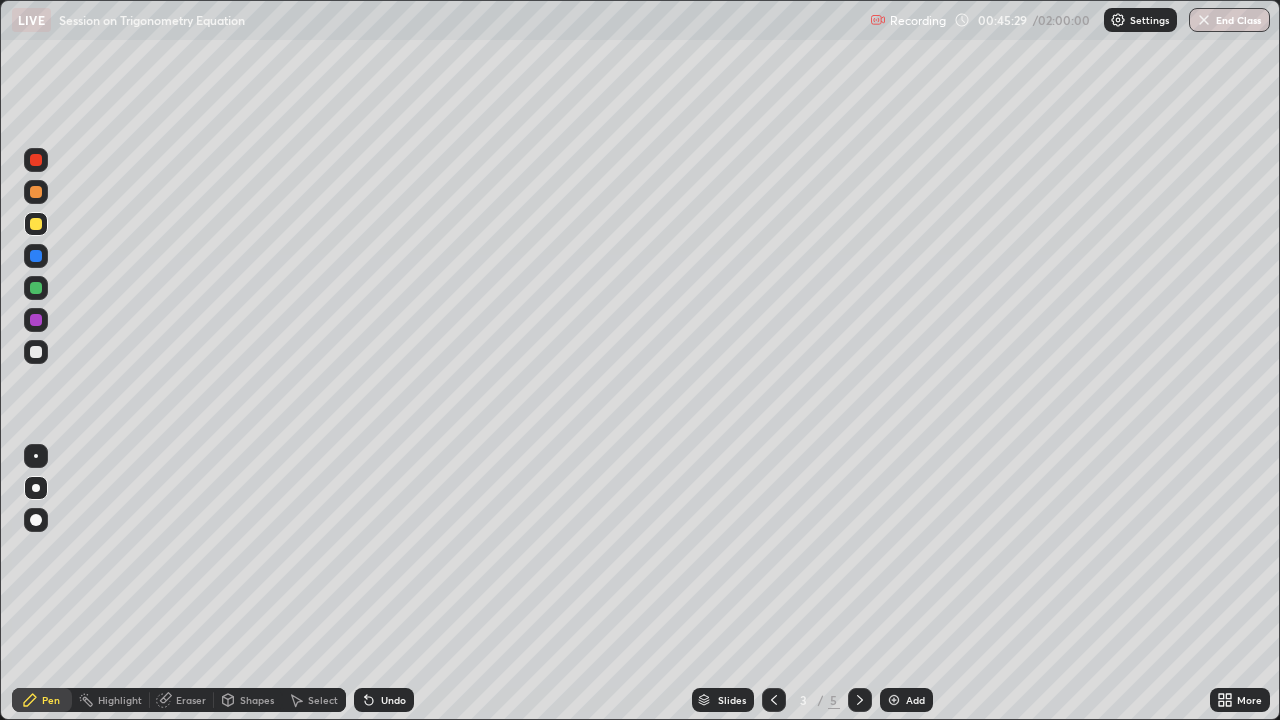 click 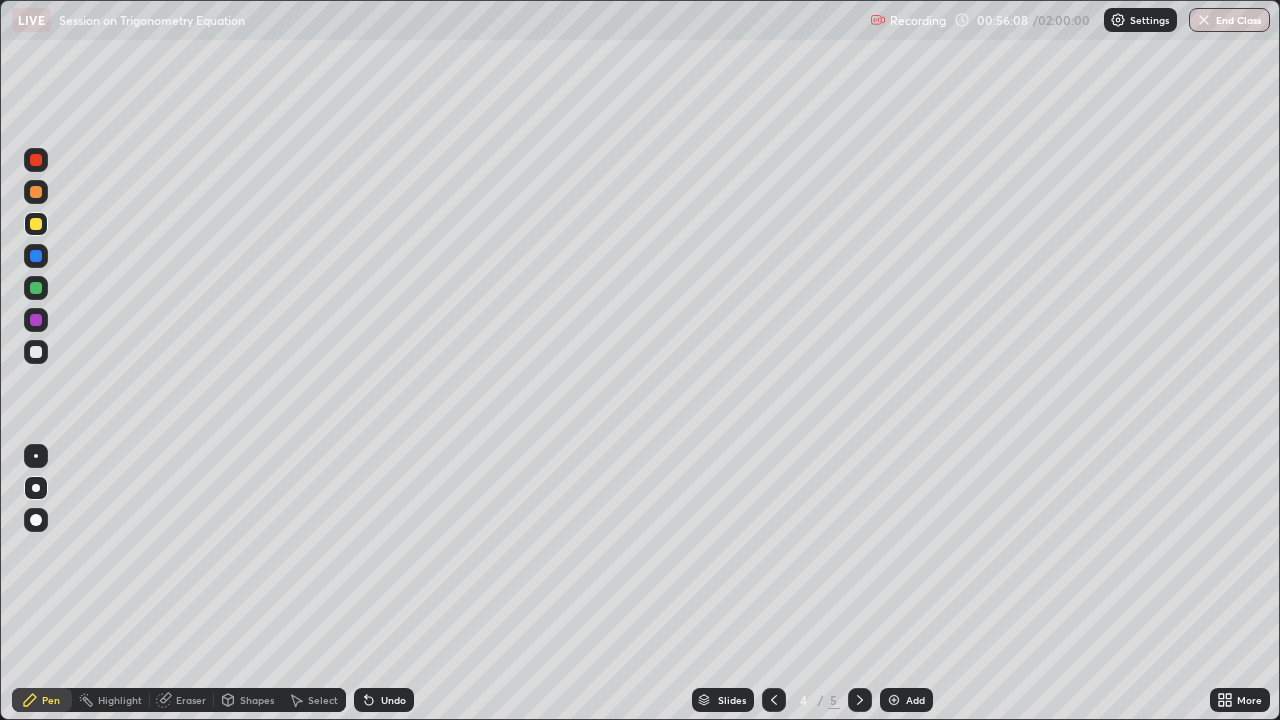 click on "Add" at bounding box center (915, 700) 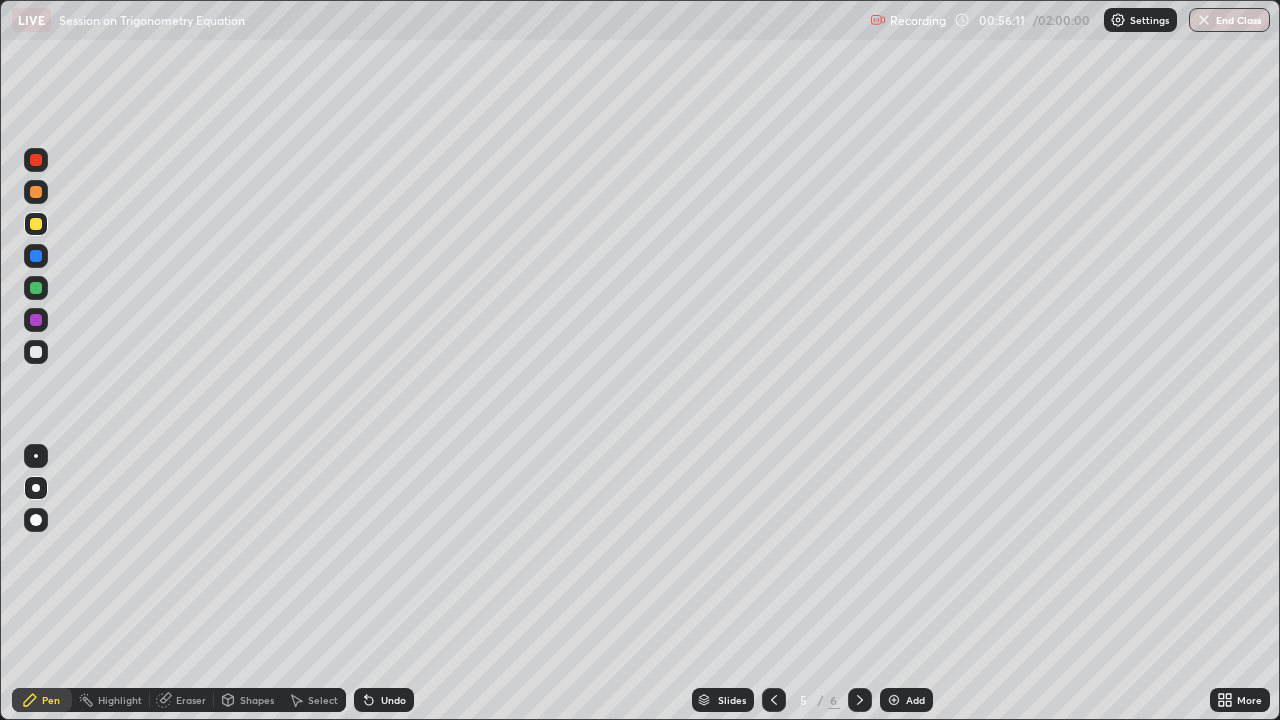 click 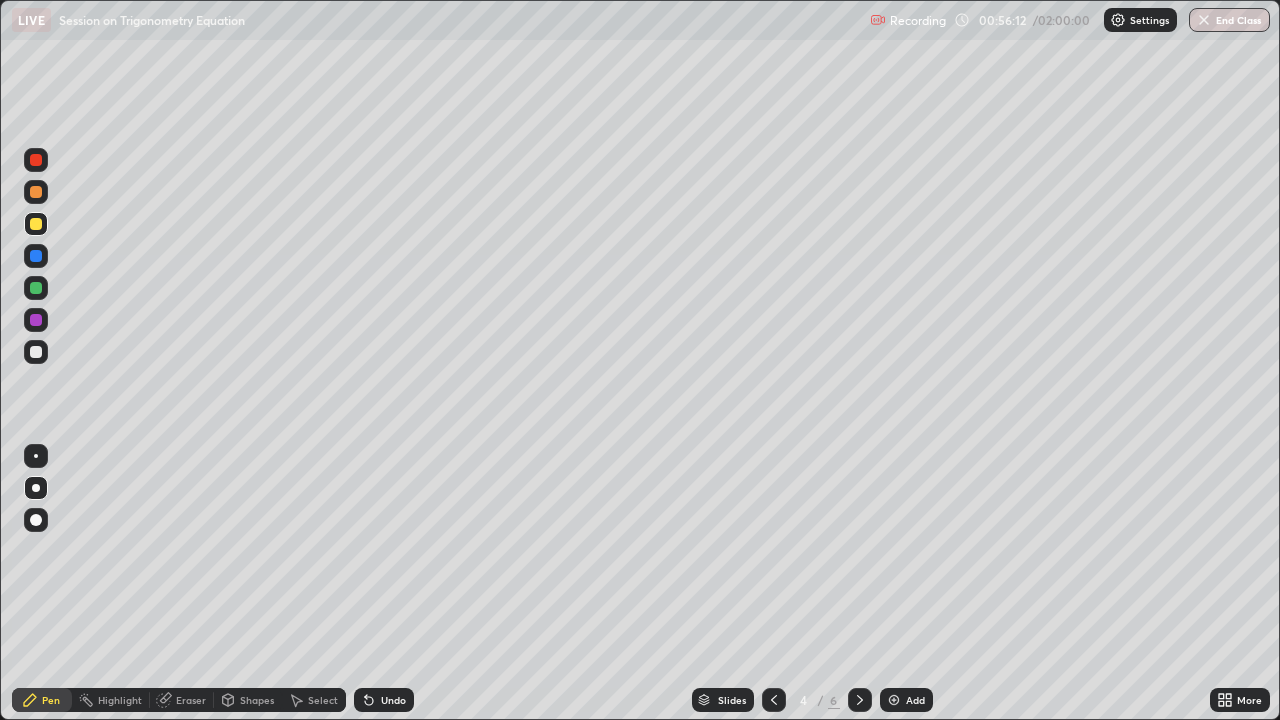 click 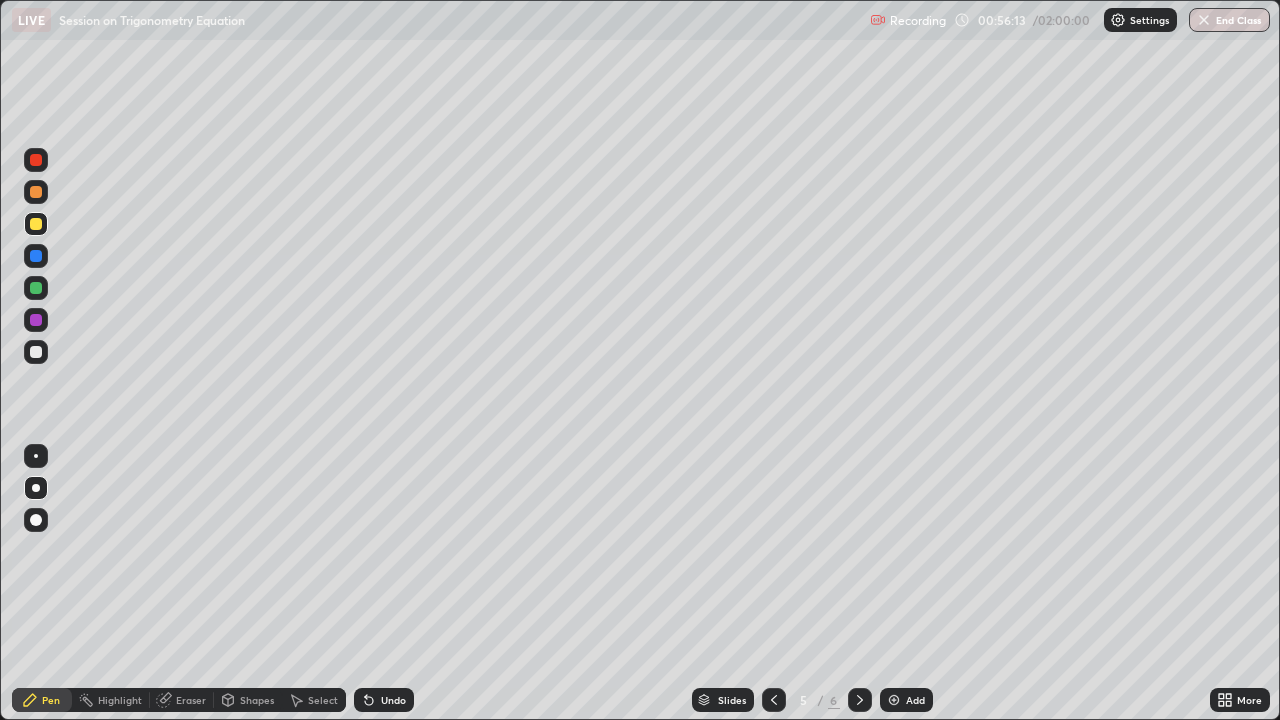 click 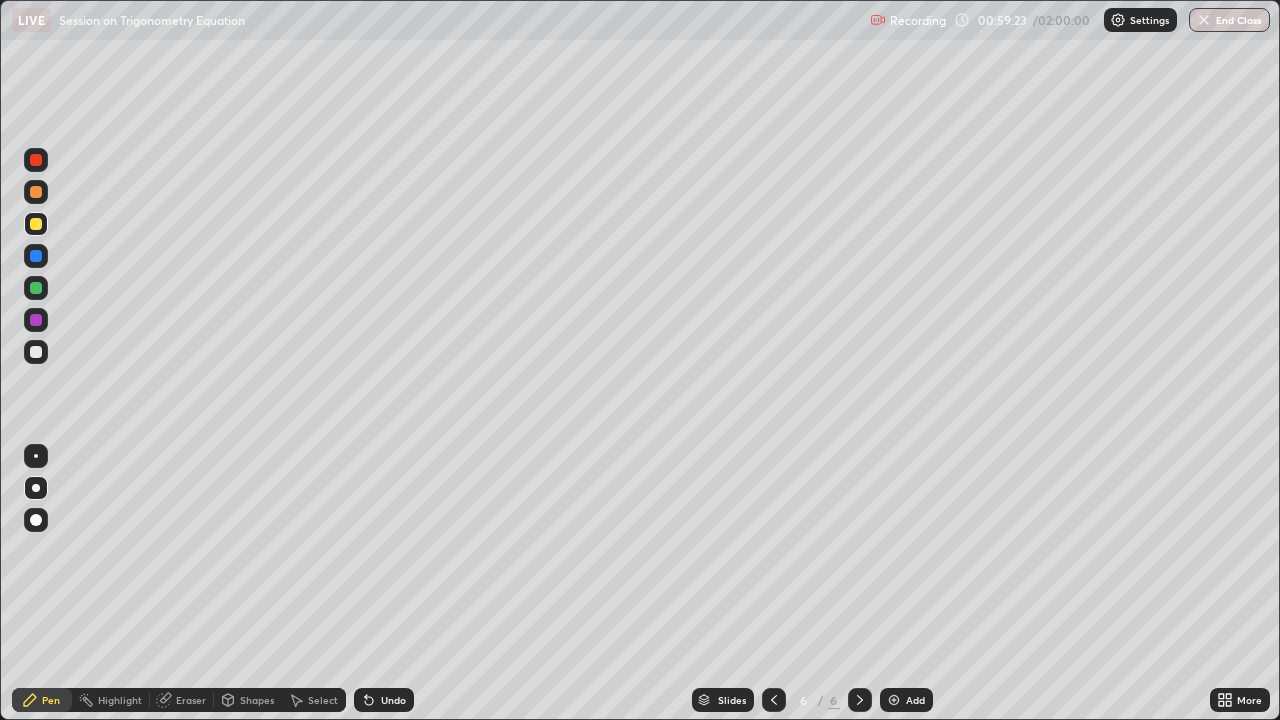 click on "Undo" at bounding box center [384, 700] 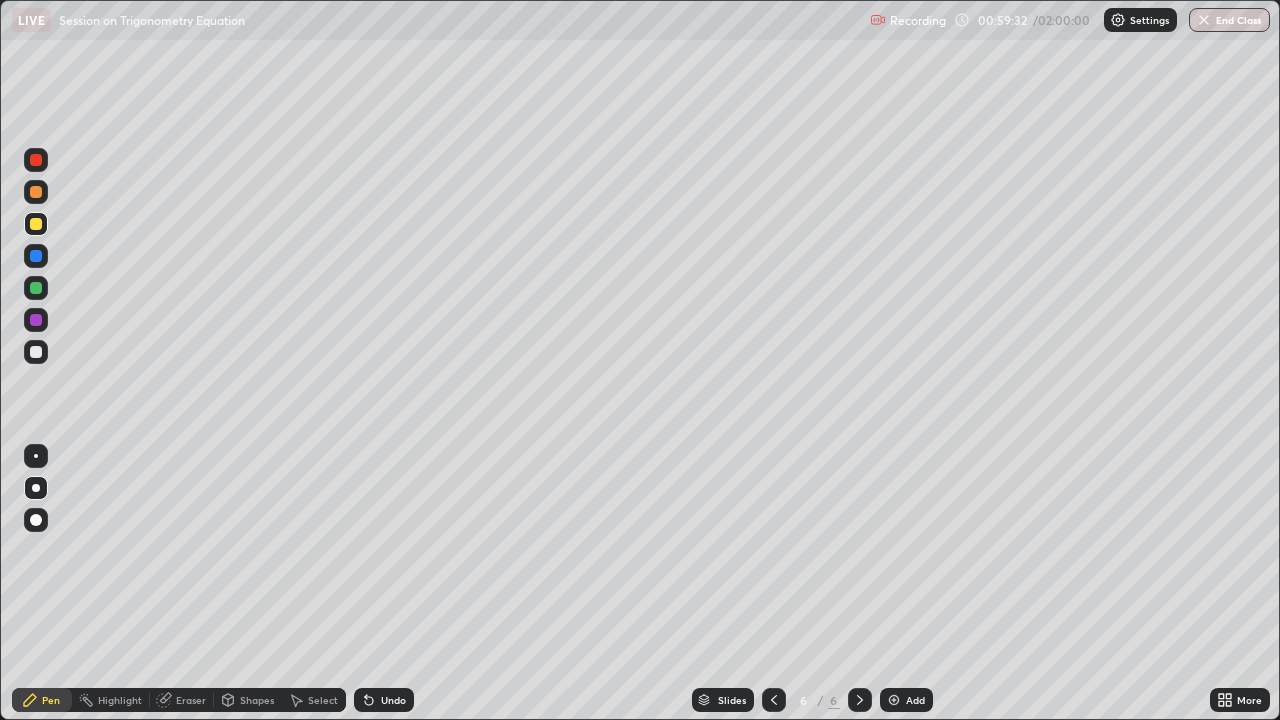 click on "Undo" at bounding box center [393, 700] 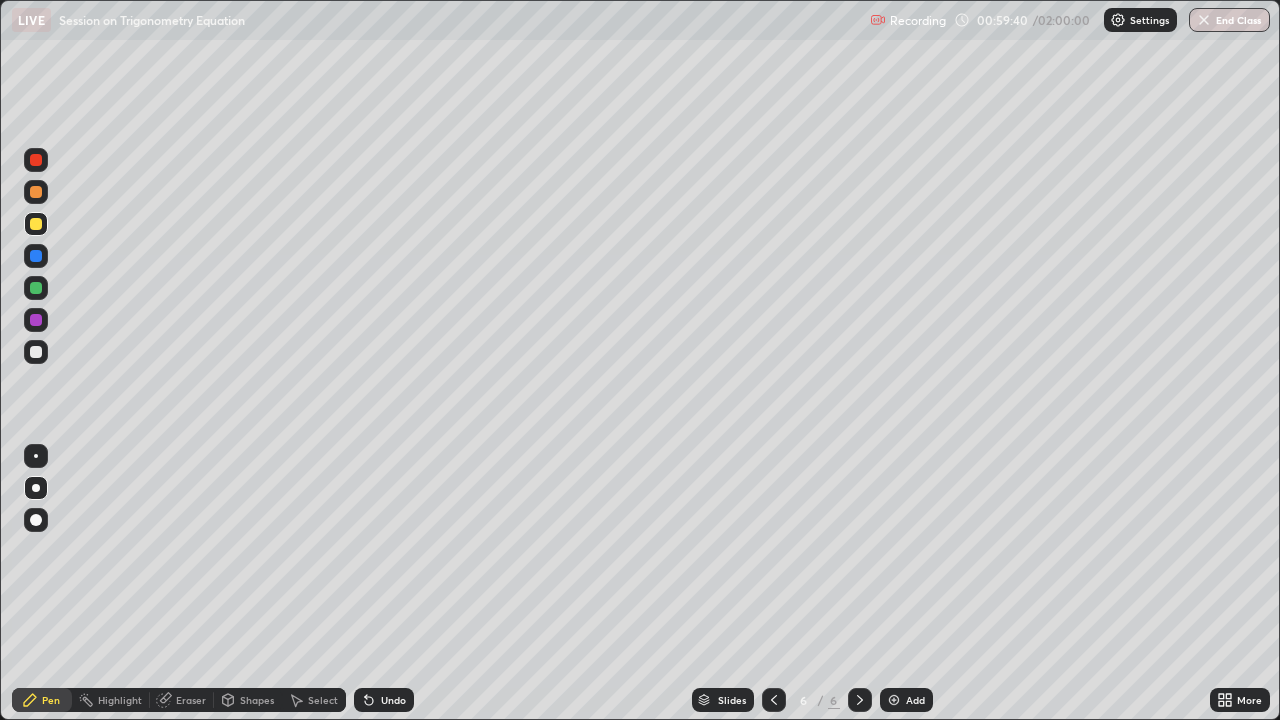 click on "Undo" at bounding box center [393, 700] 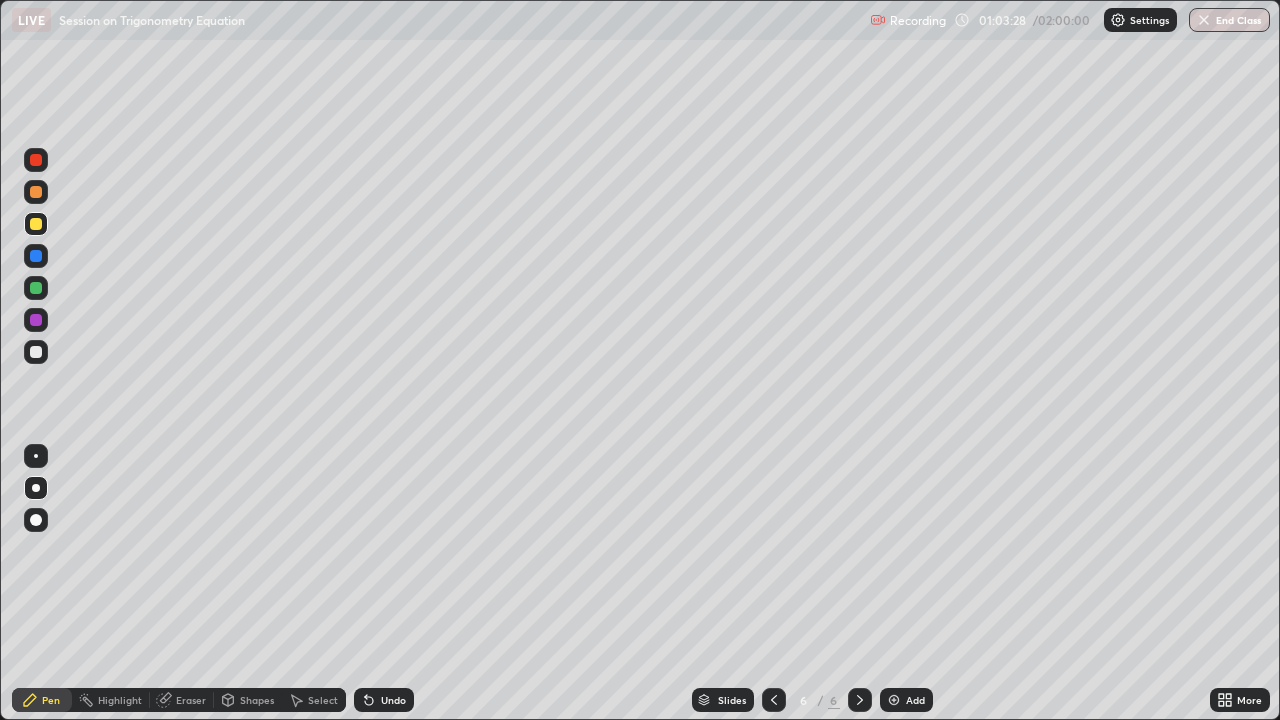 click on "Add" at bounding box center (915, 700) 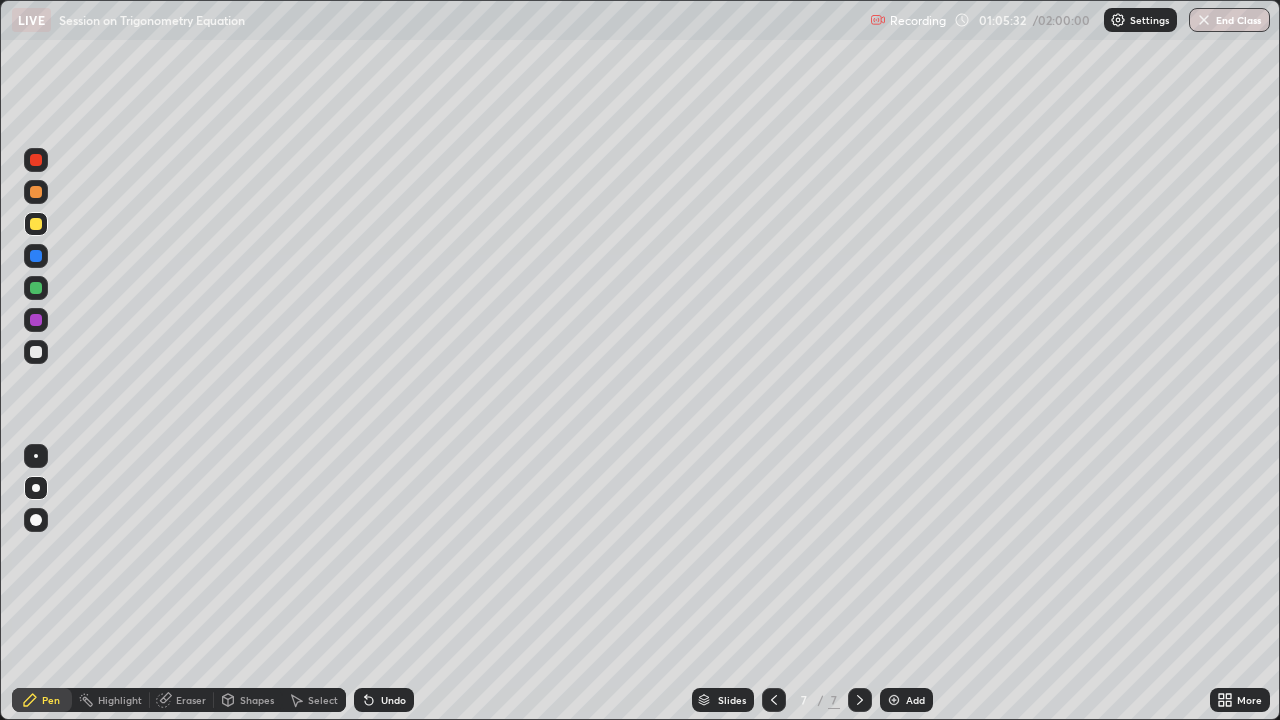 click at bounding box center [36, 288] 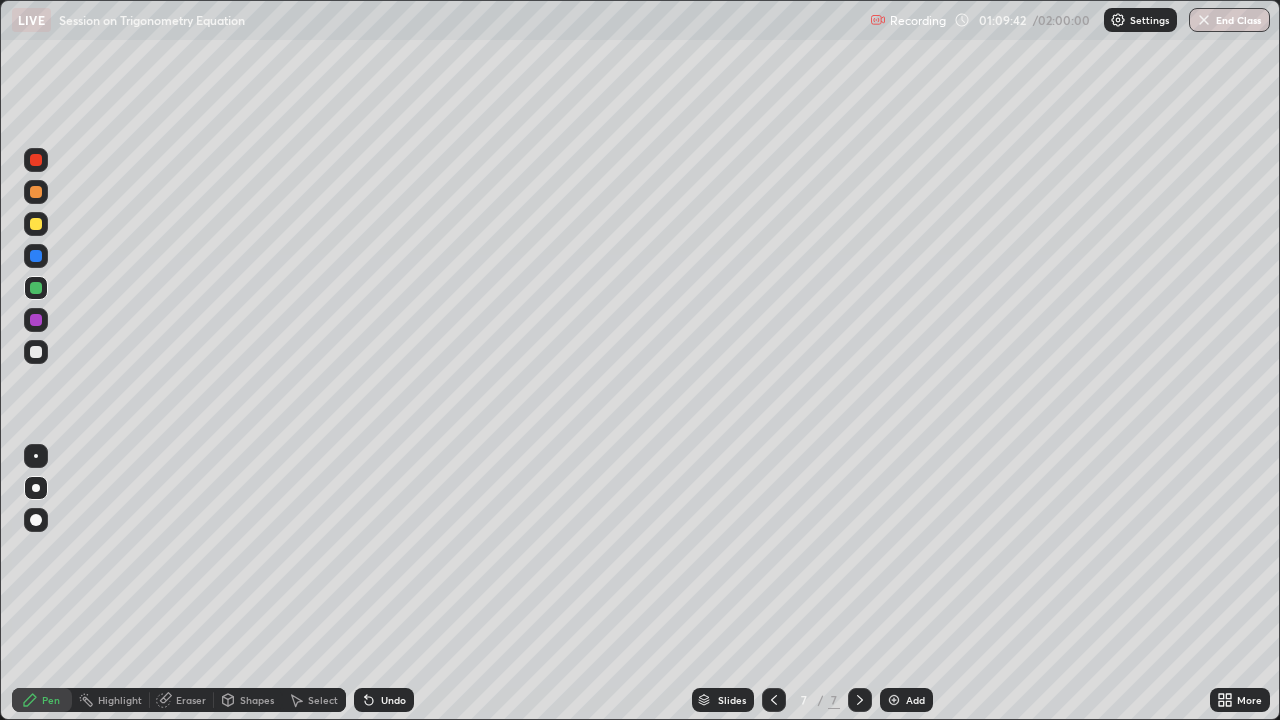 click on "Undo" at bounding box center [384, 700] 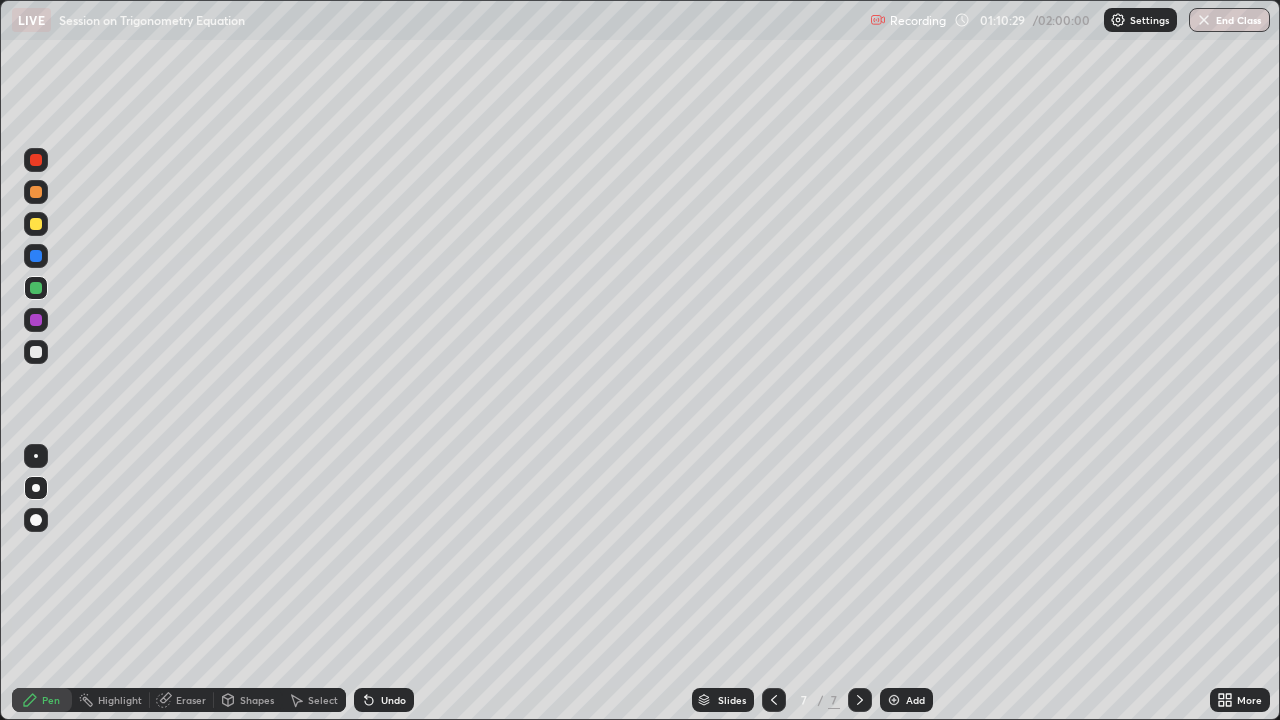 click on "Undo" at bounding box center (384, 700) 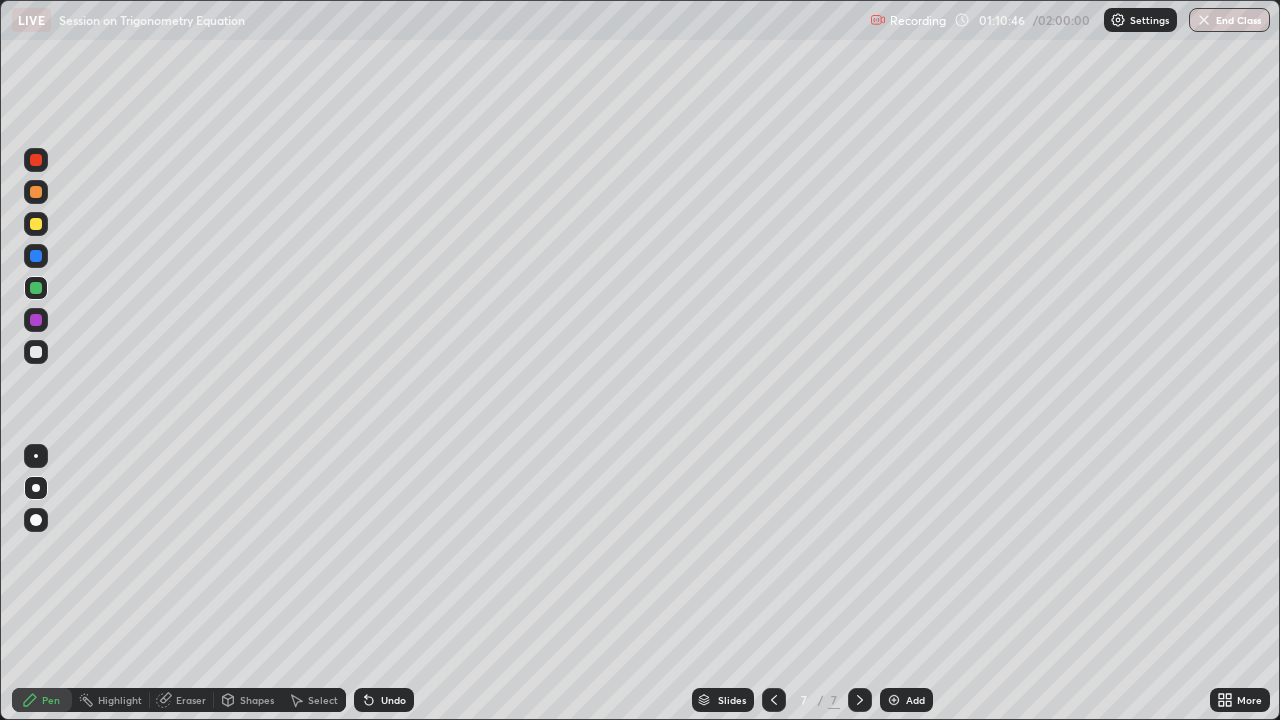 click at bounding box center (36, 224) 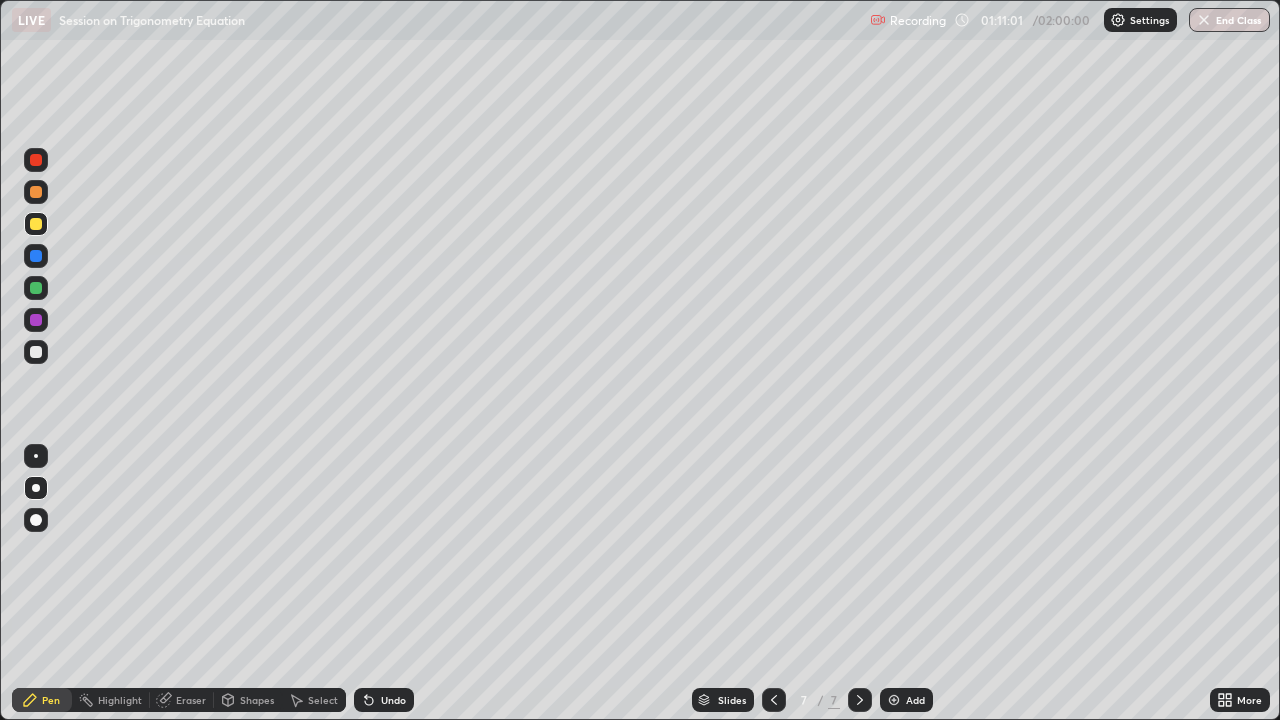 click on "Undo" at bounding box center [393, 700] 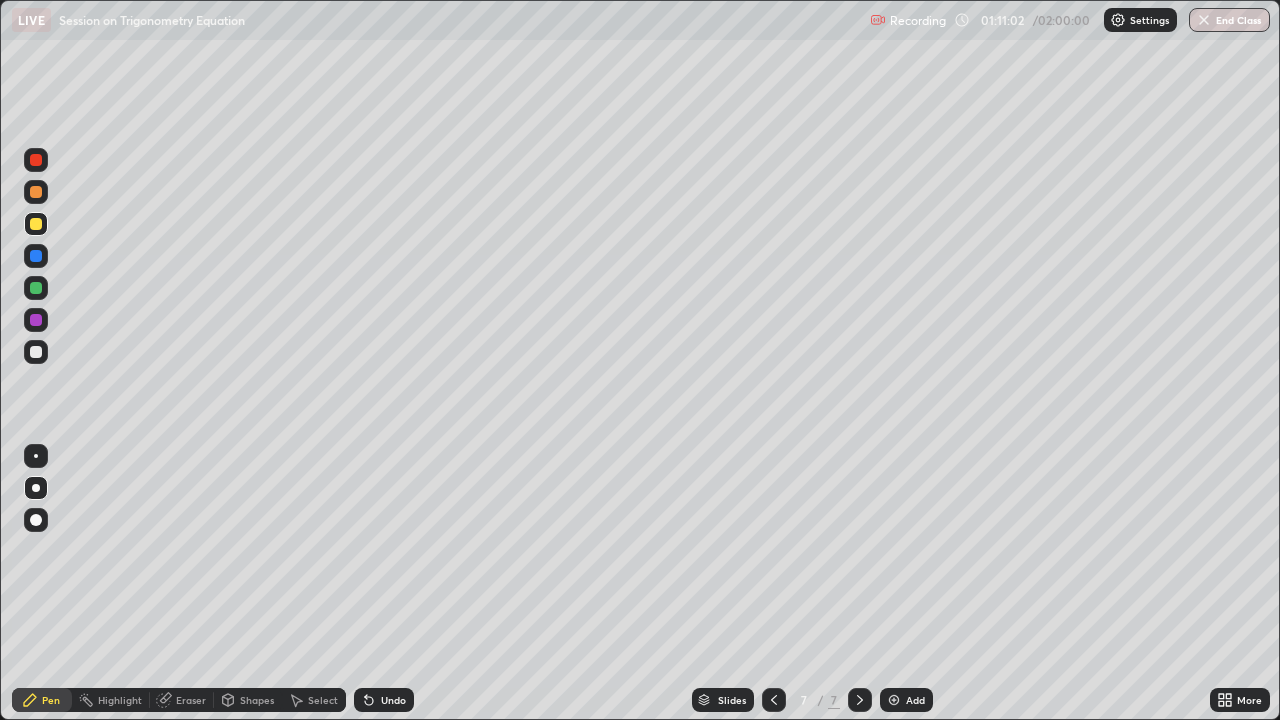 click on "Undo" at bounding box center (384, 700) 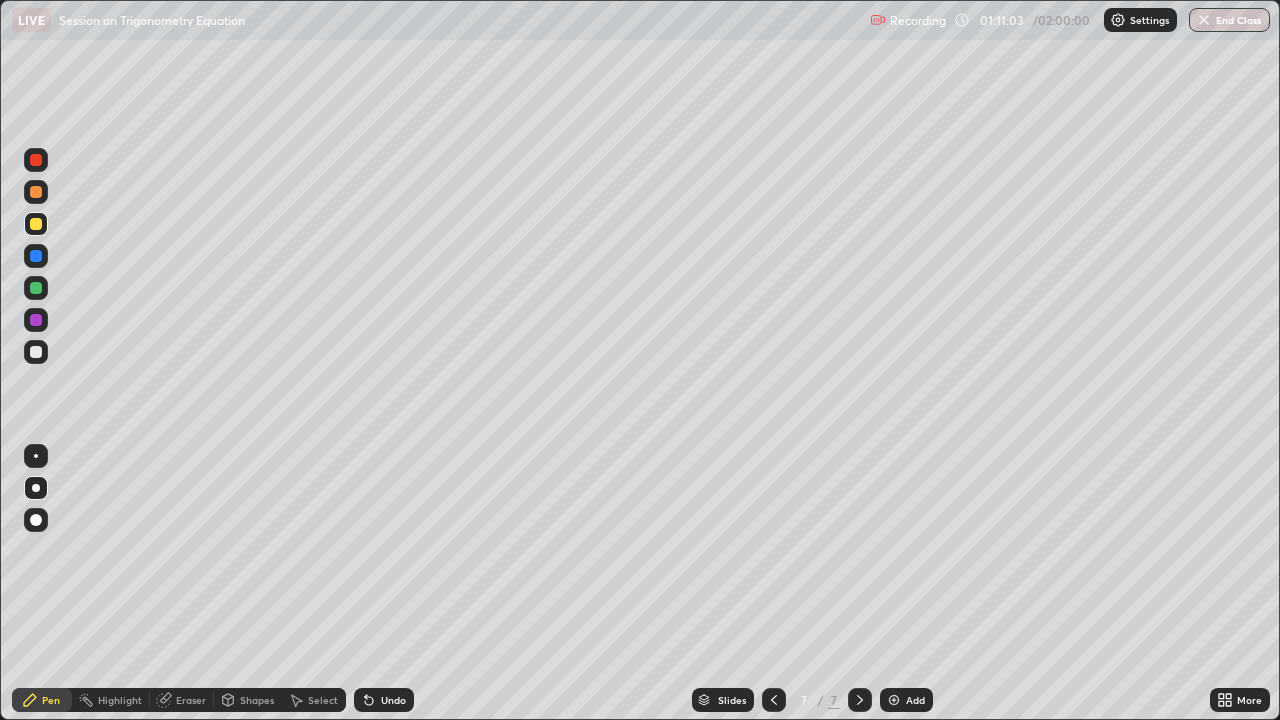 click on "Undo" at bounding box center (384, 700) 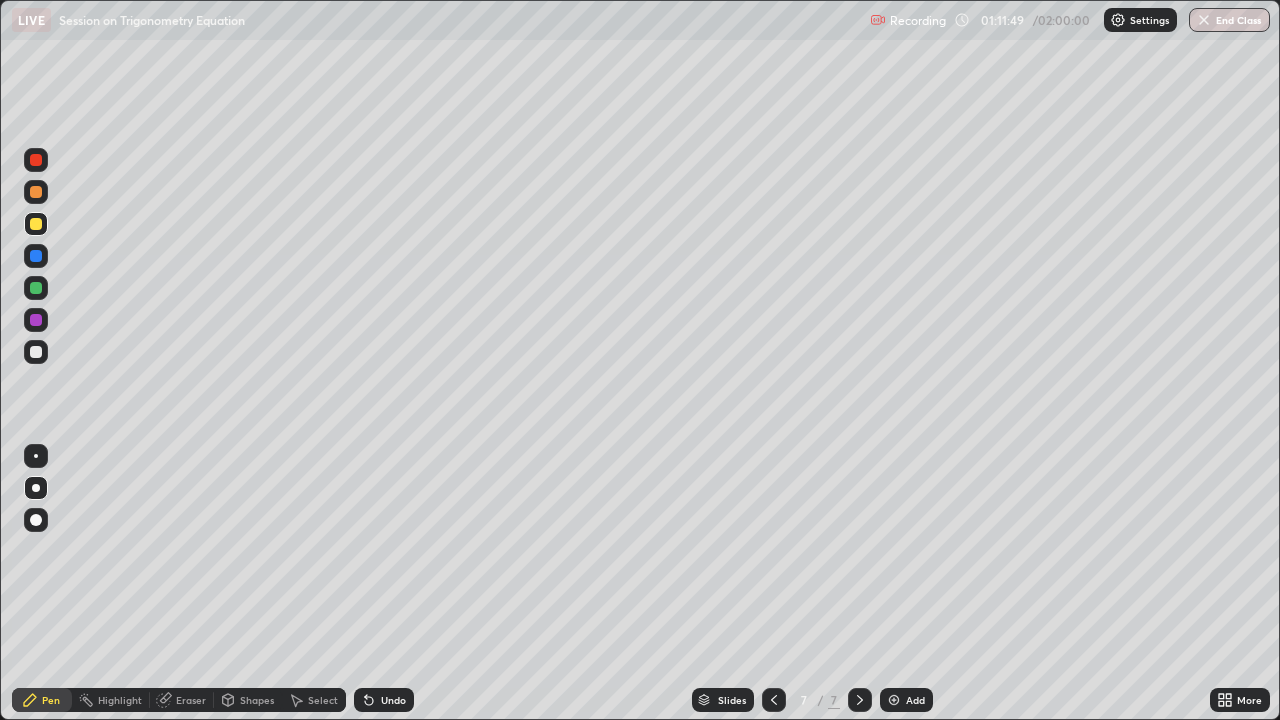click at bounding box center [36, 320] 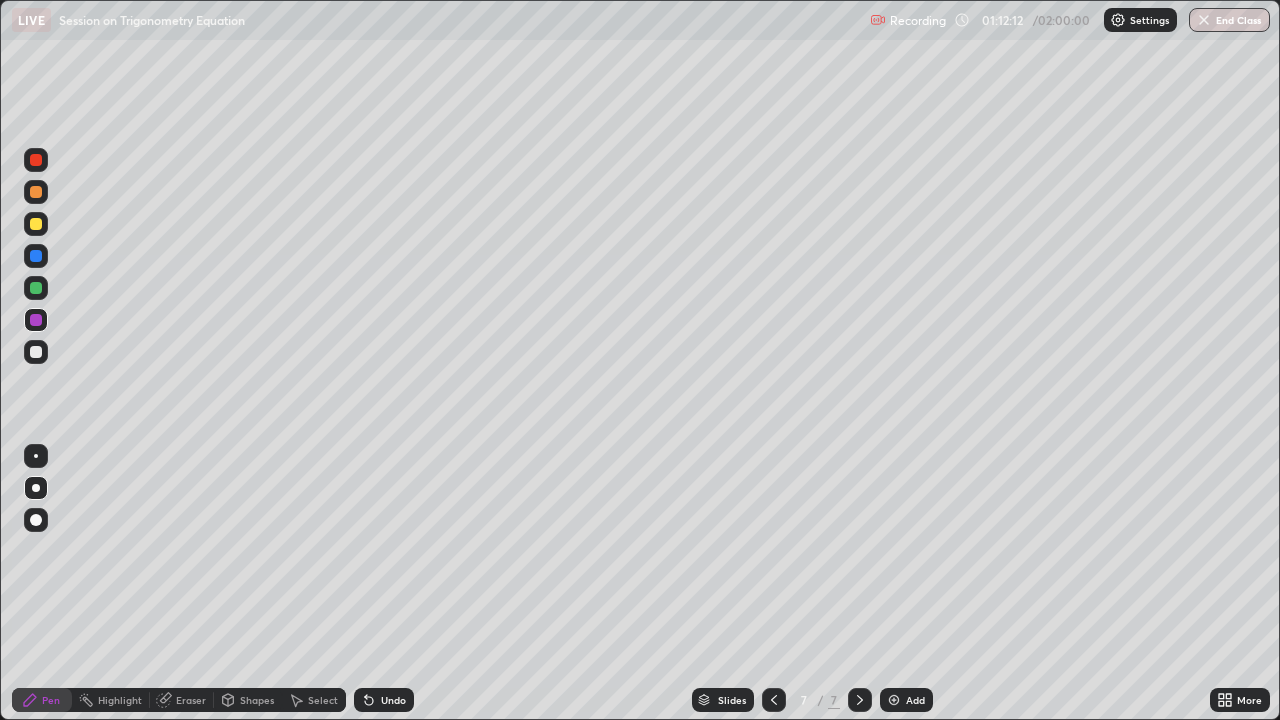 click on "Undo" at bounding box center (384, 700) 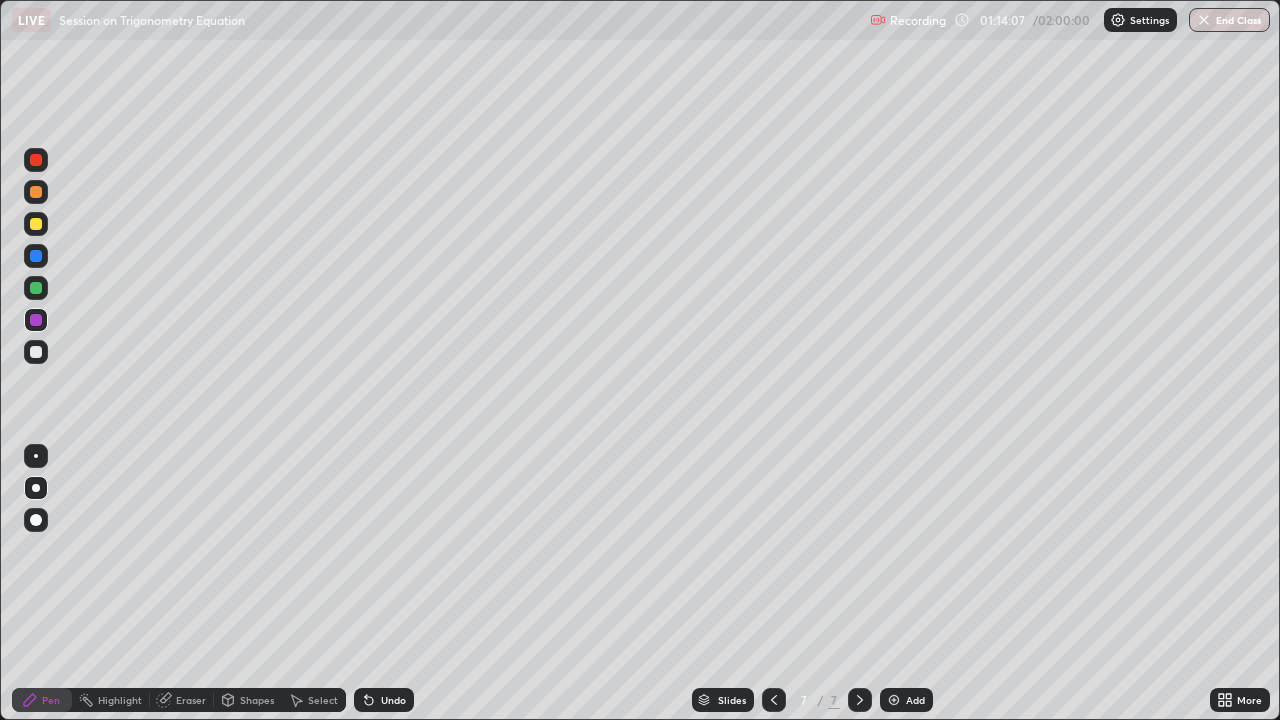 click on "Add" at bounding box center (906, 700) 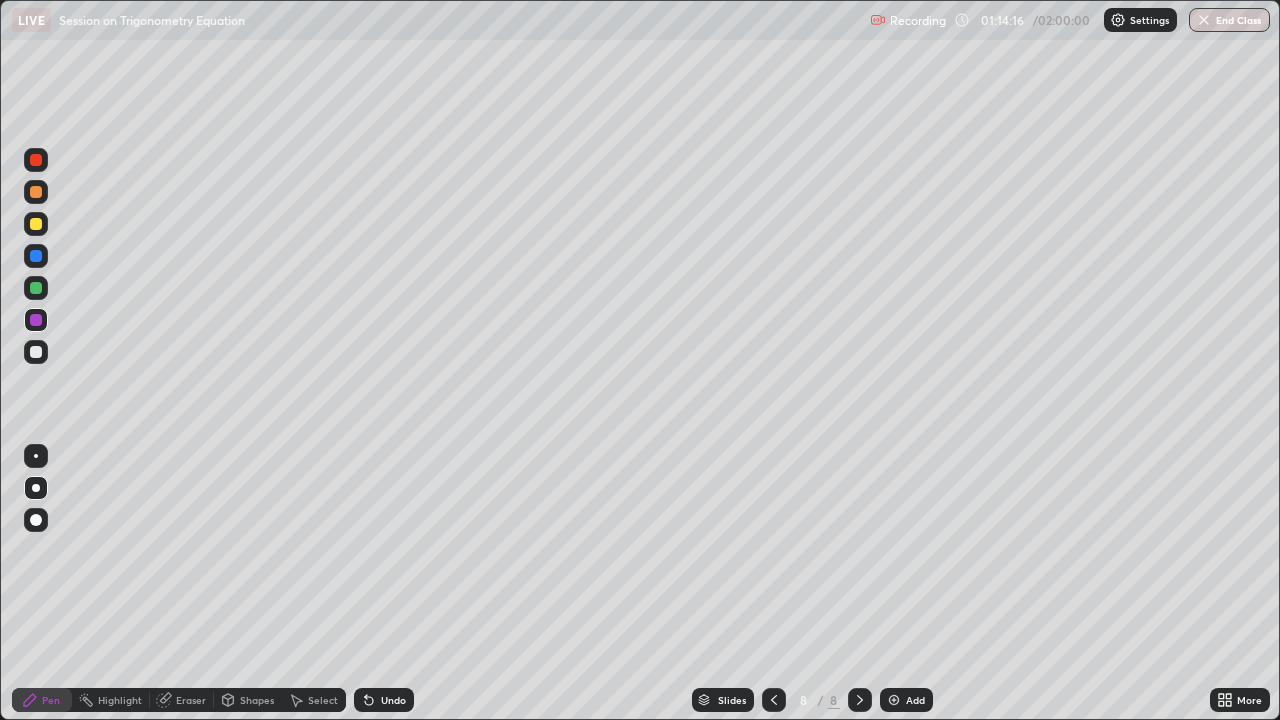 click at bounding box center [36, 352] 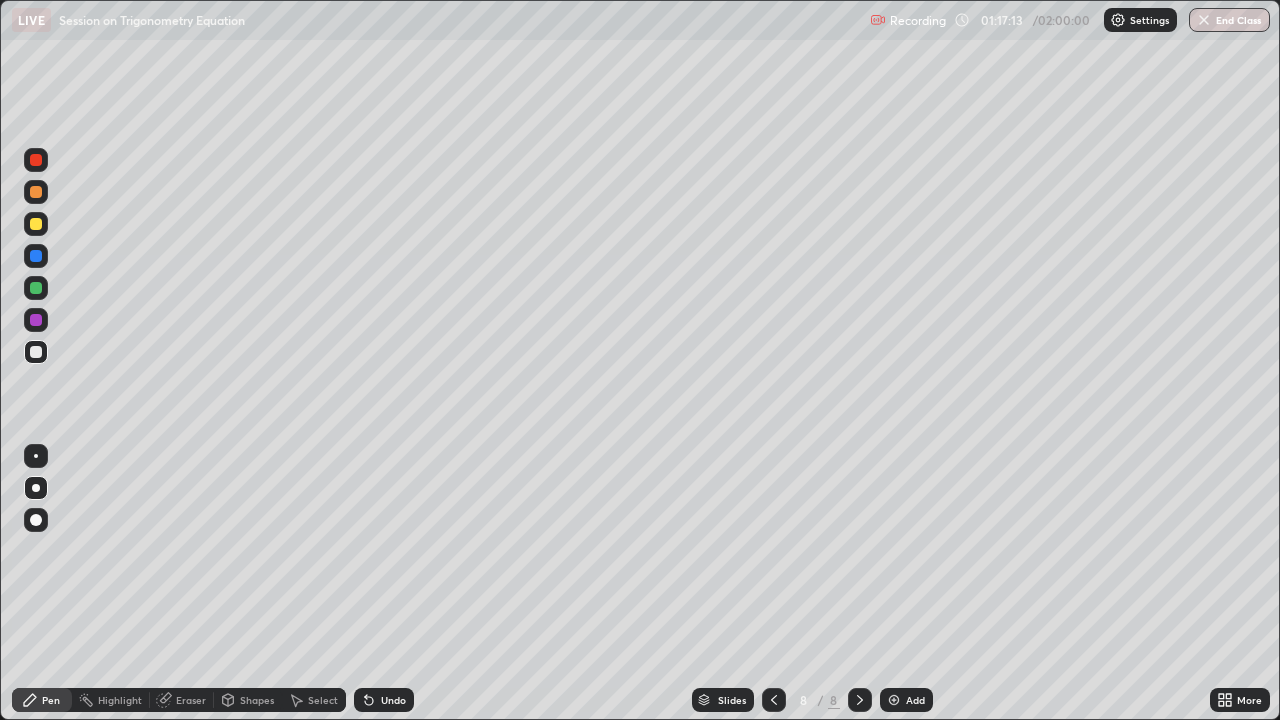 click at bounding box center (894, 700) 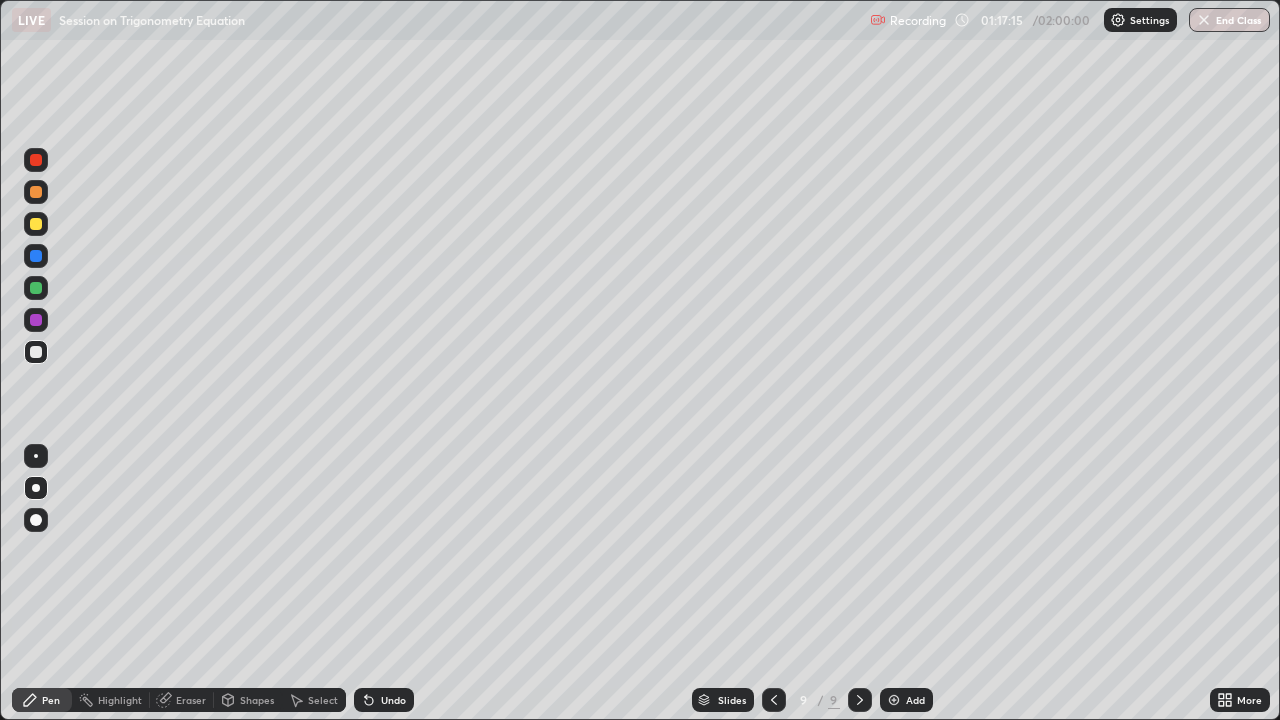 click at bounding box center (36, 192) 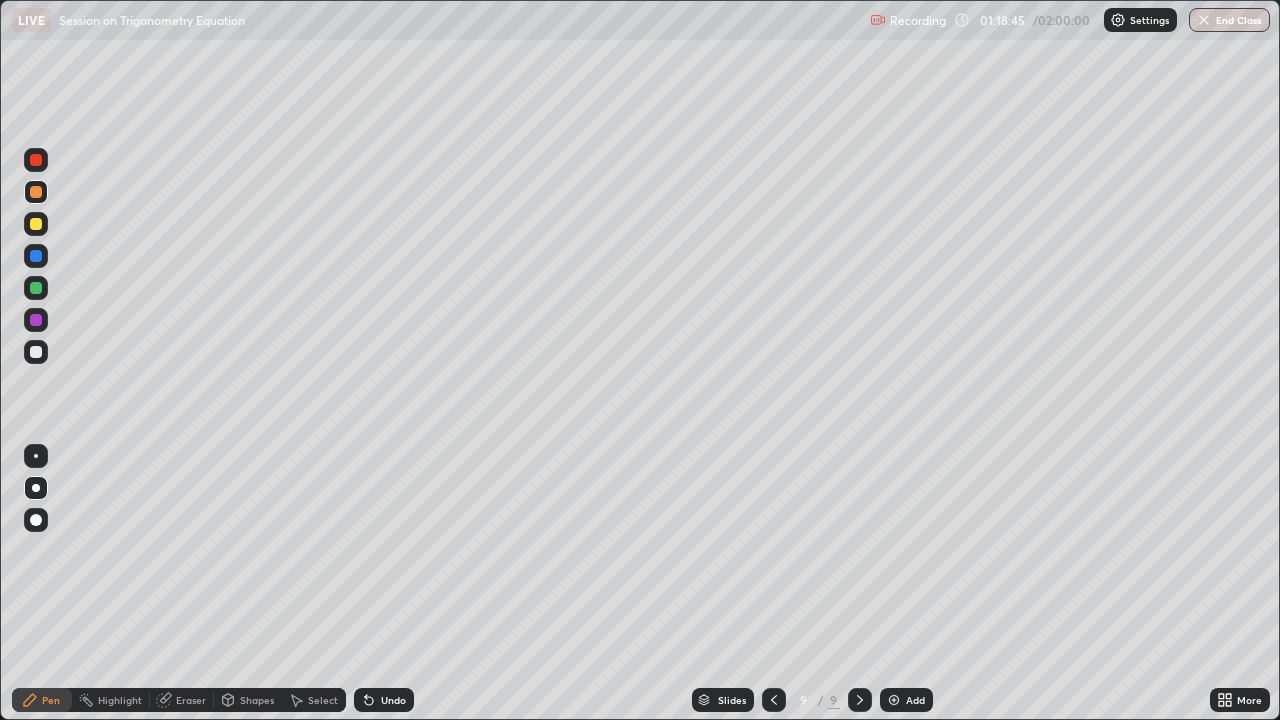 click on "Undo" at bounding box center (393, 700) 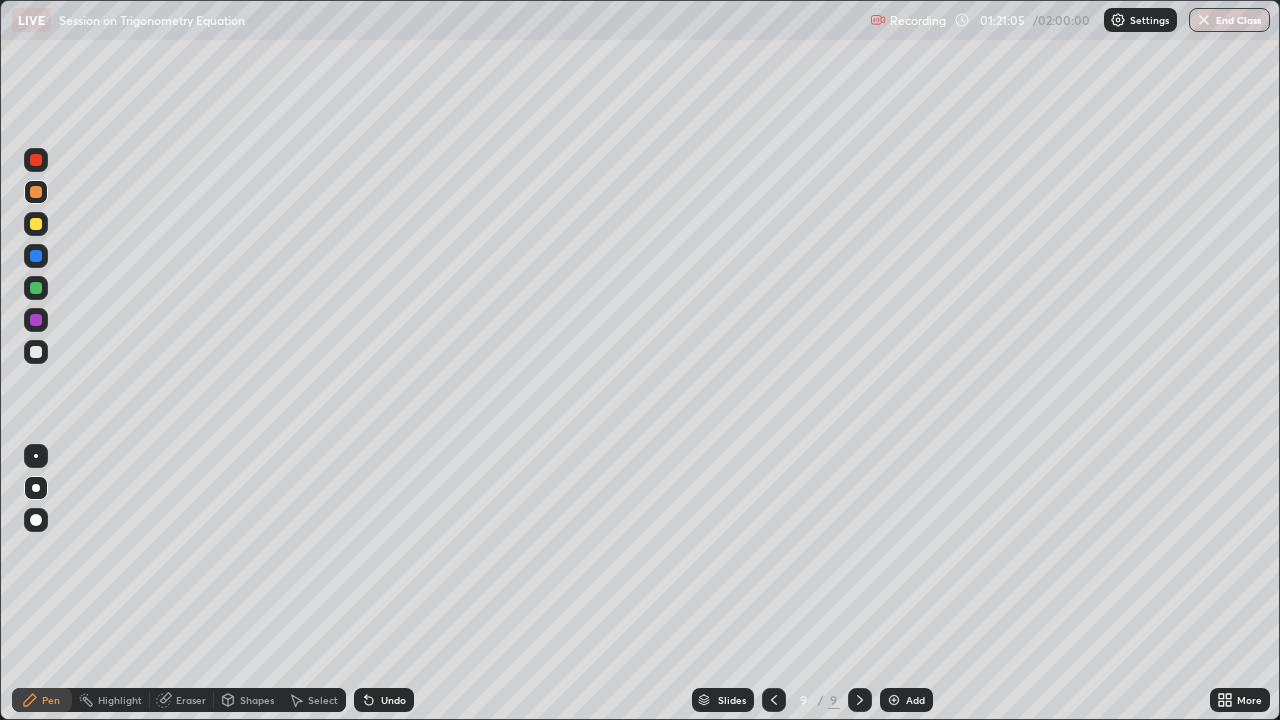 click at bounding box center [36, 288] 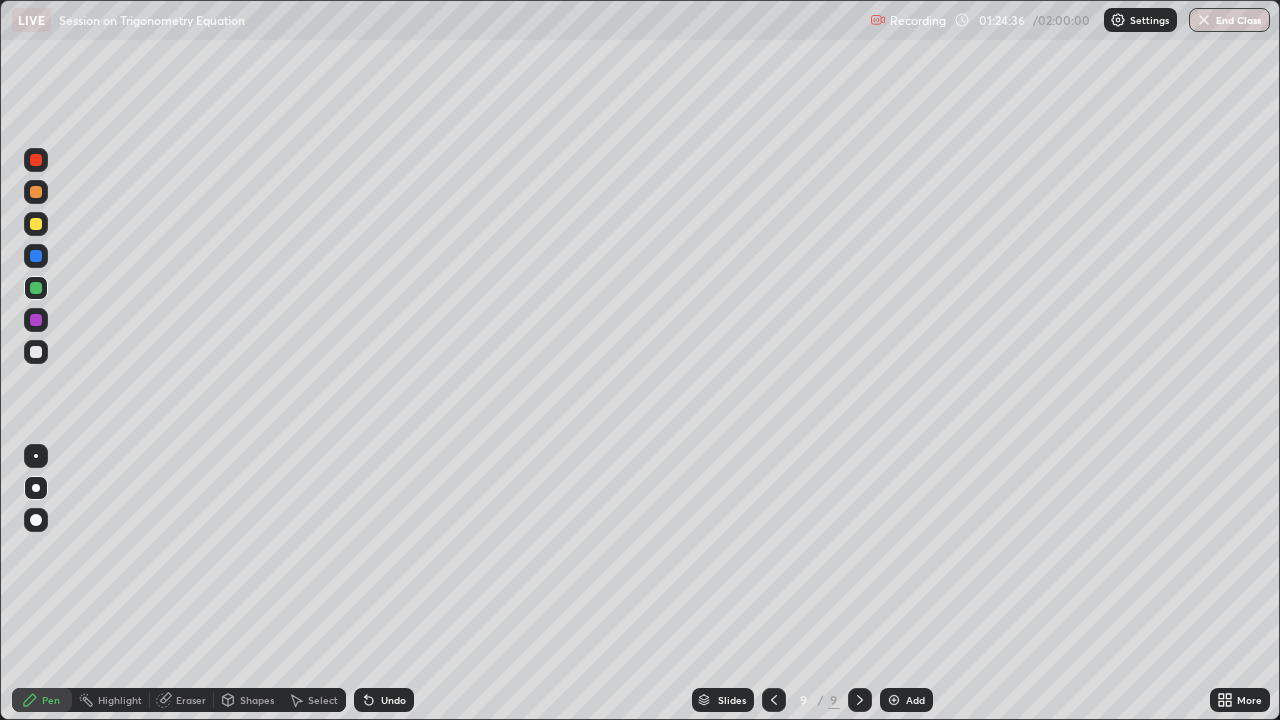 click at bounding box center (36, 320) 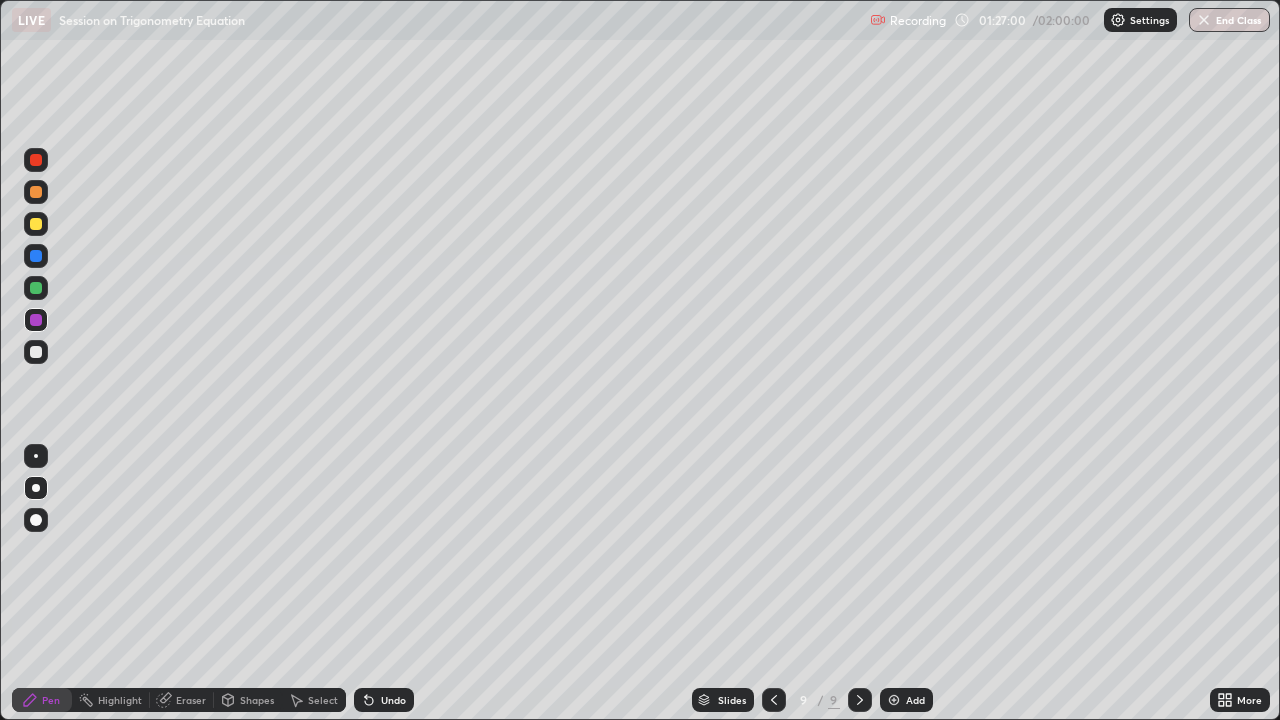 click on "Add" at bounding box center (915, 700) 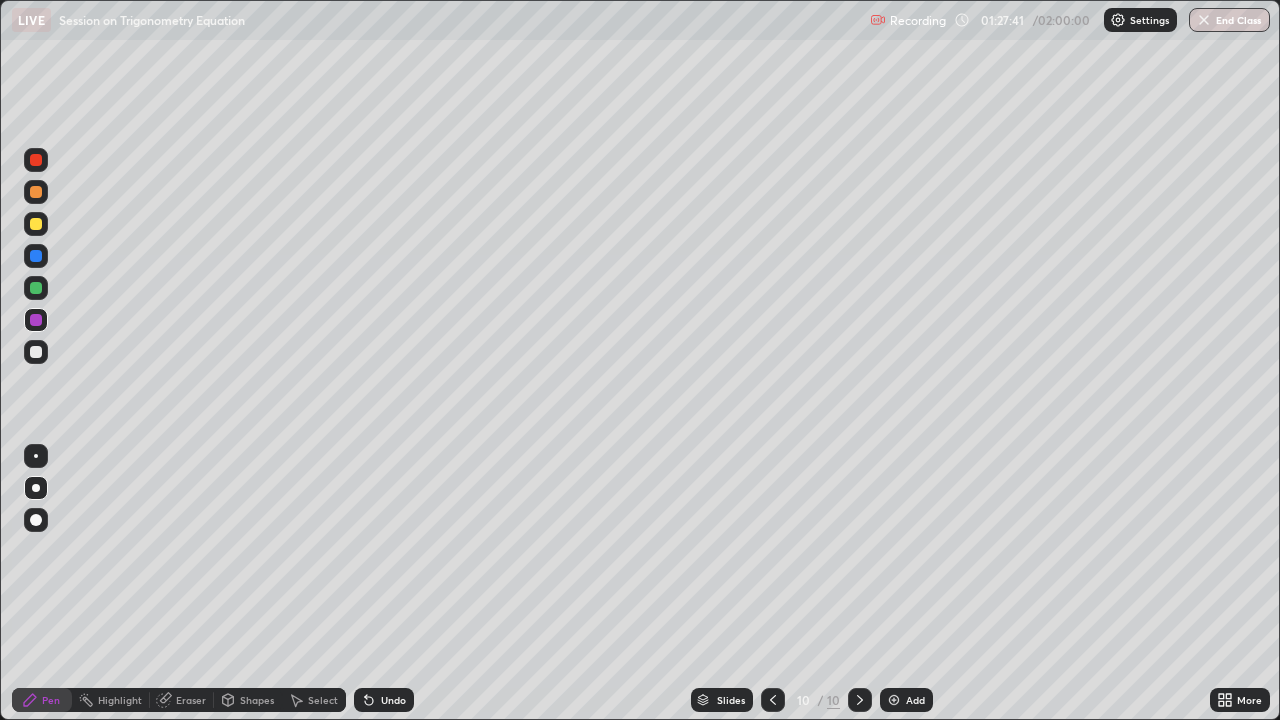 click at bounding box center (36, 288) 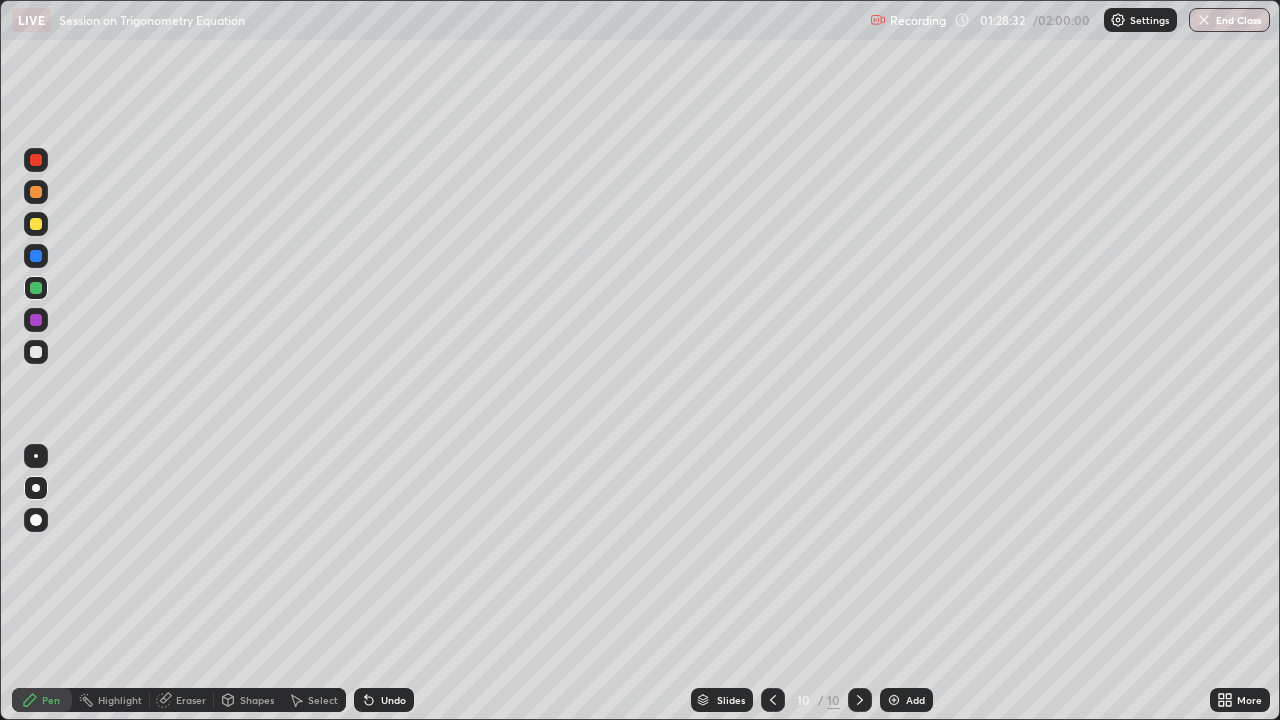 click 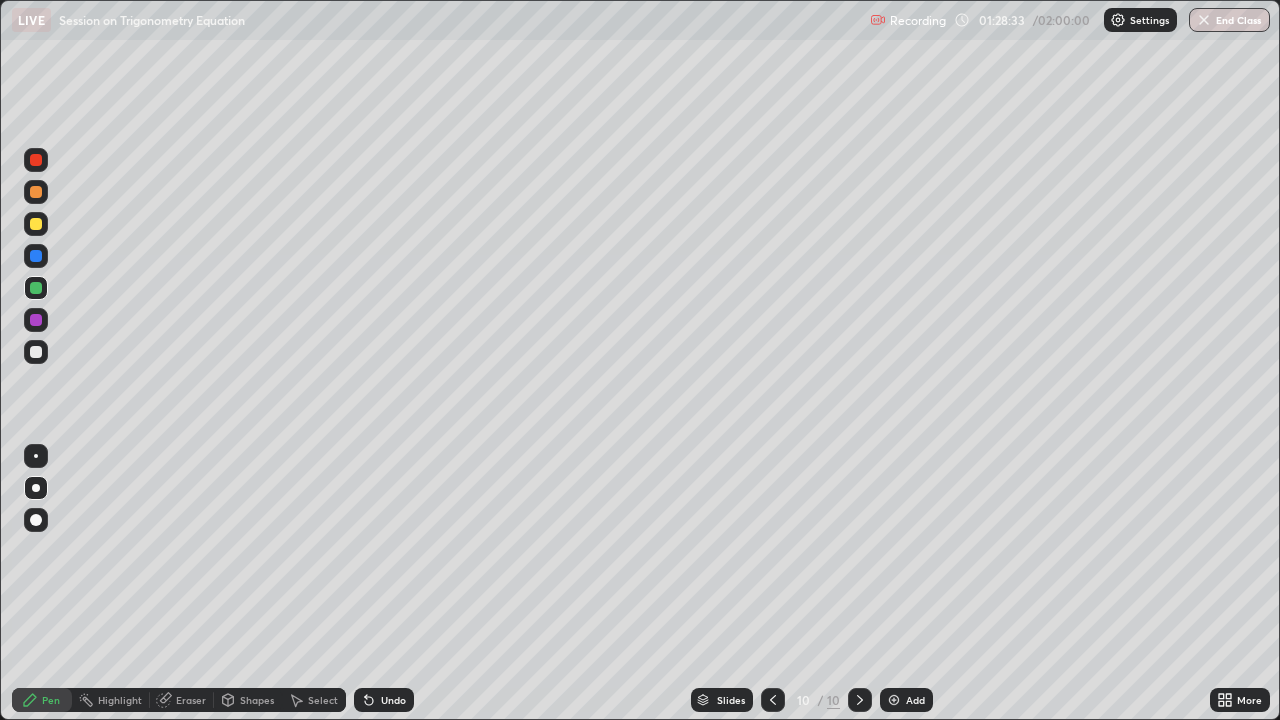 click 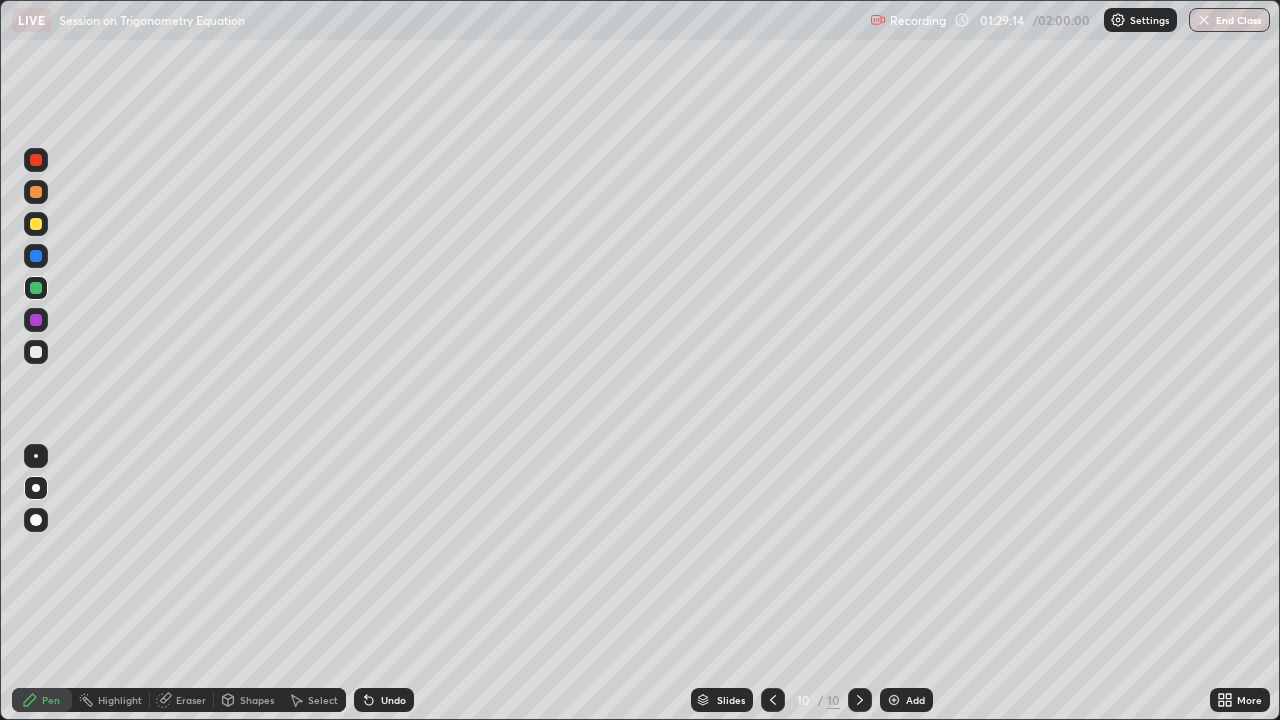 click on "Erase all" at bounding box center [36, 360] 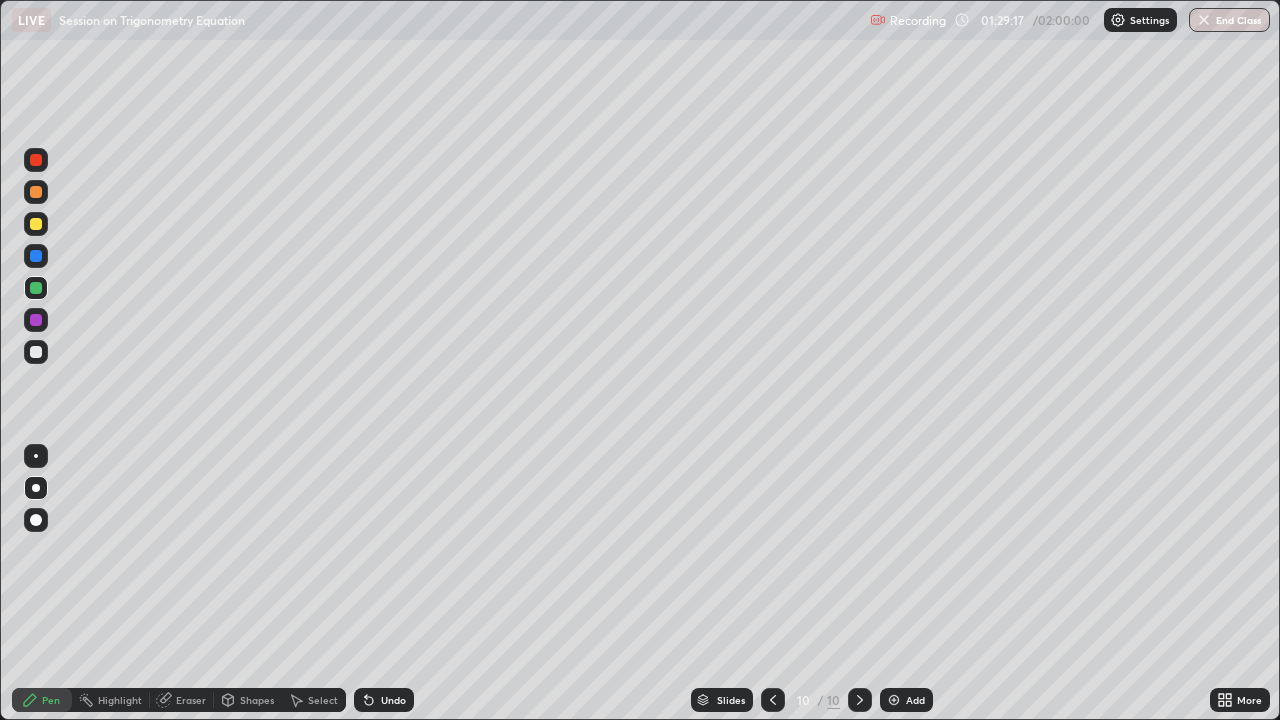 click at bounding box center [36, 352] 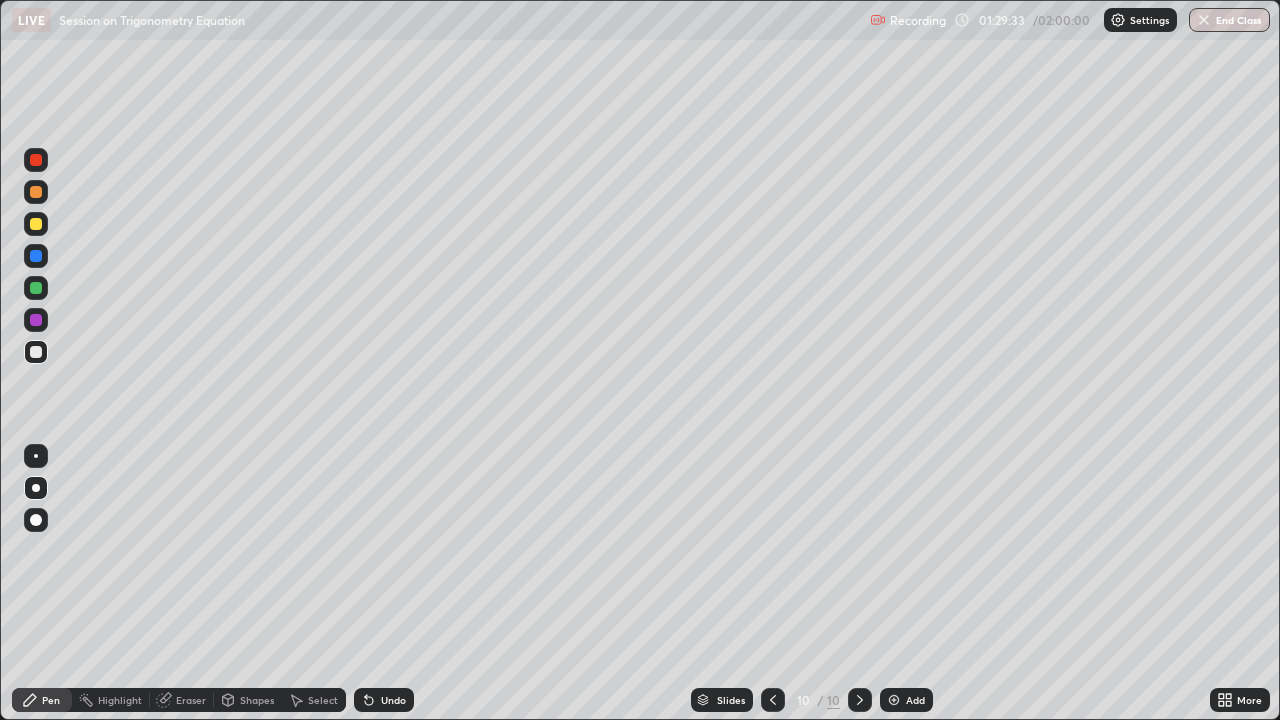 click at bounding box center (36, 192) 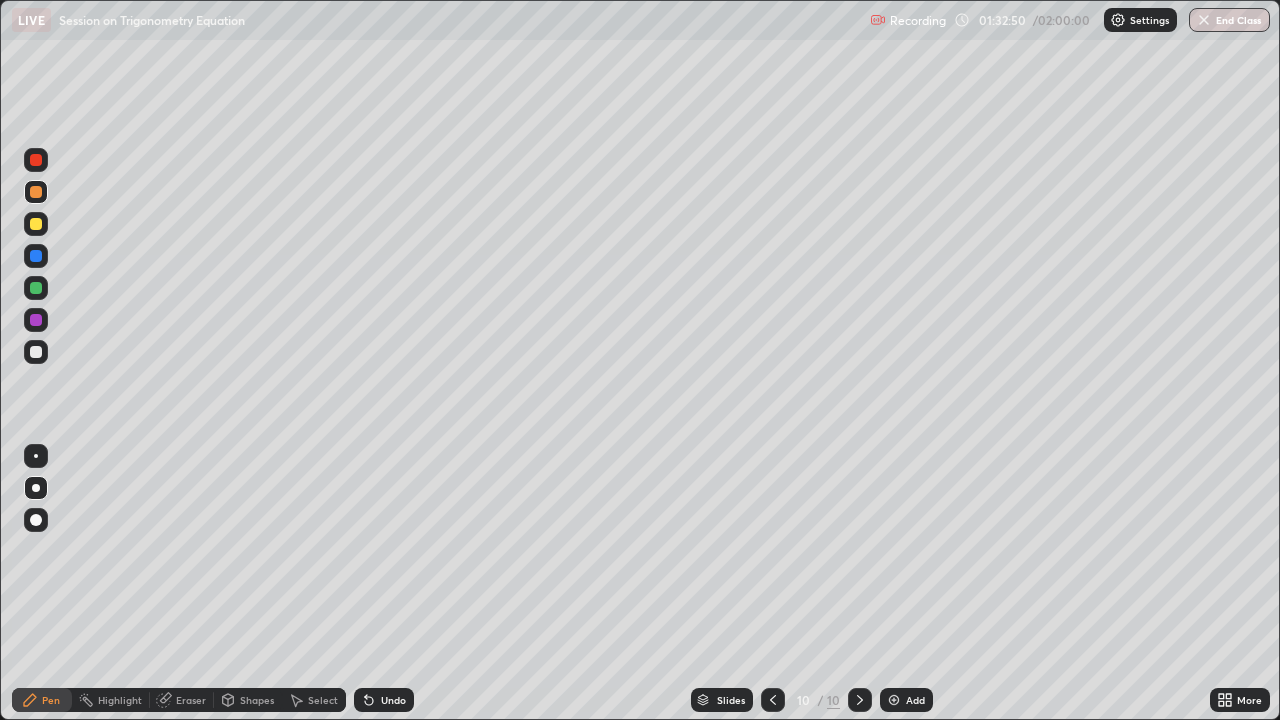 click 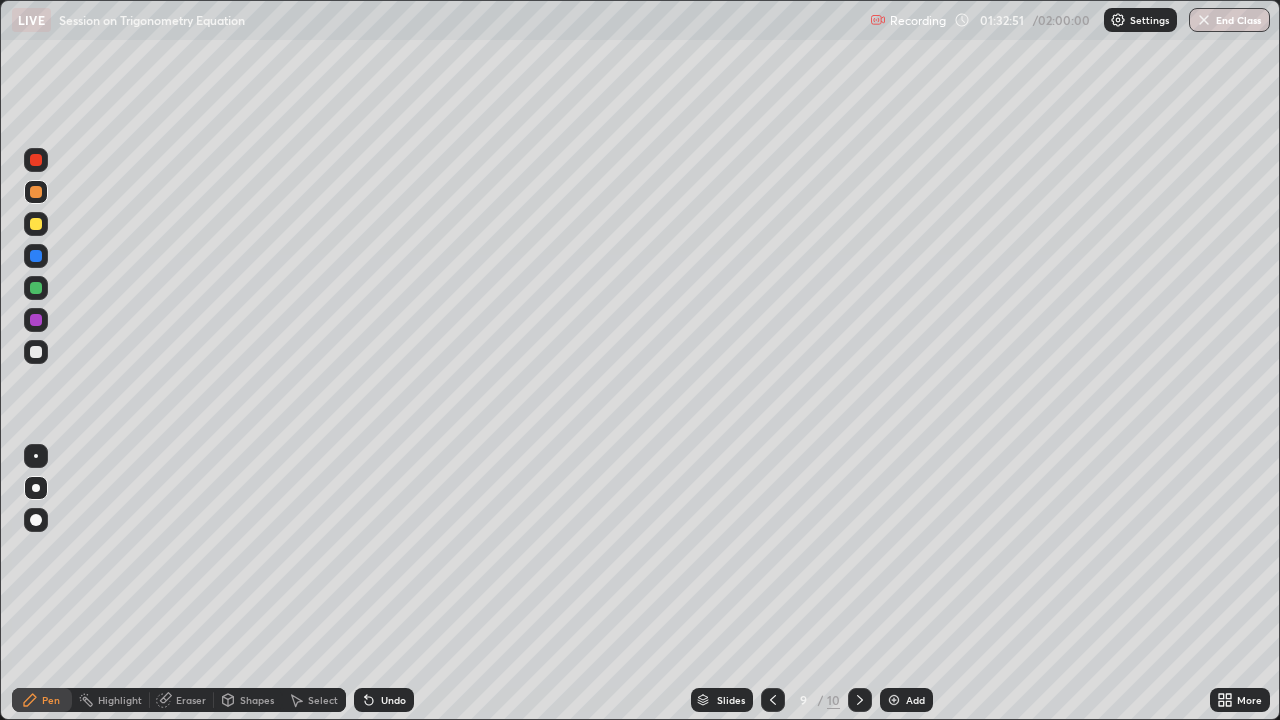 click at bounding box center (773, 700) 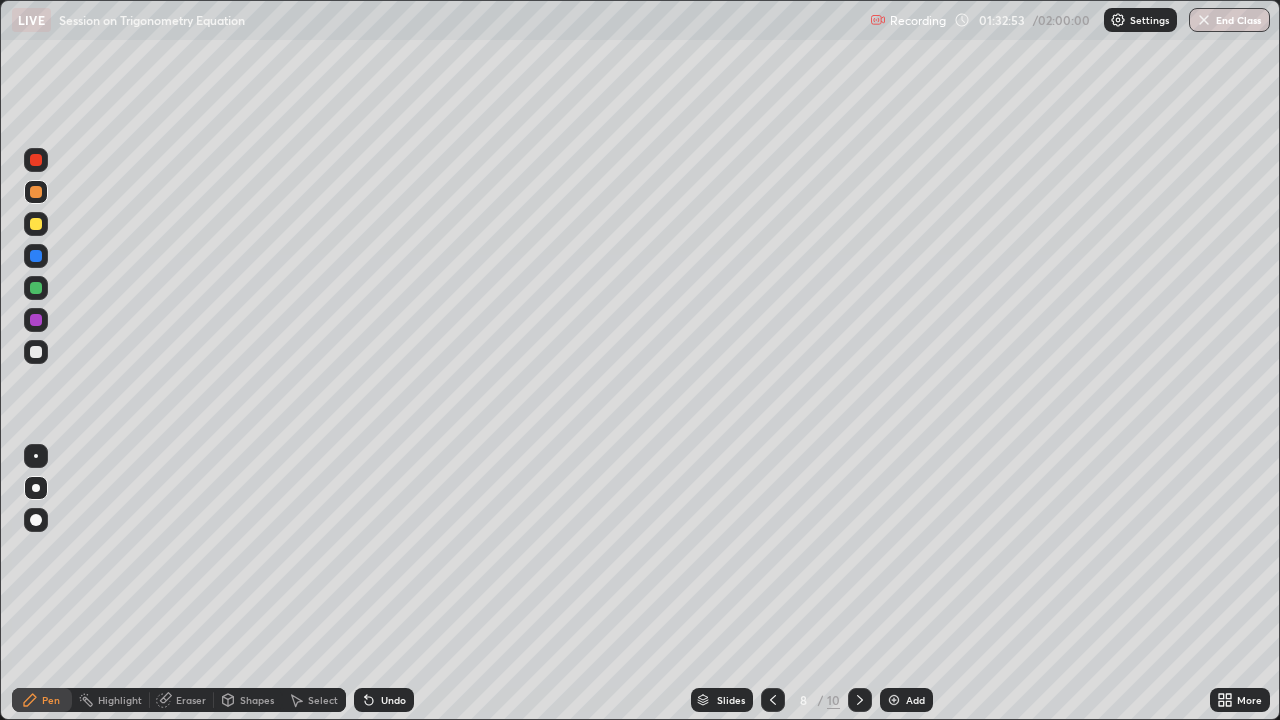 click 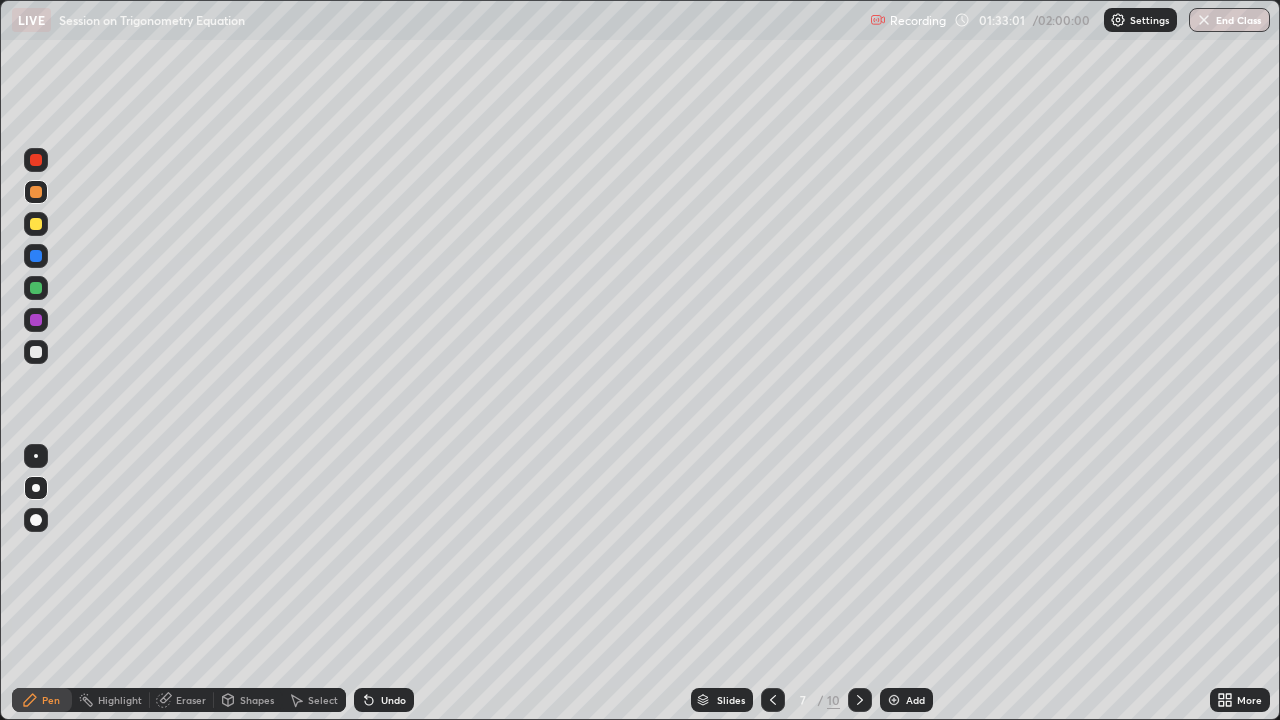 click 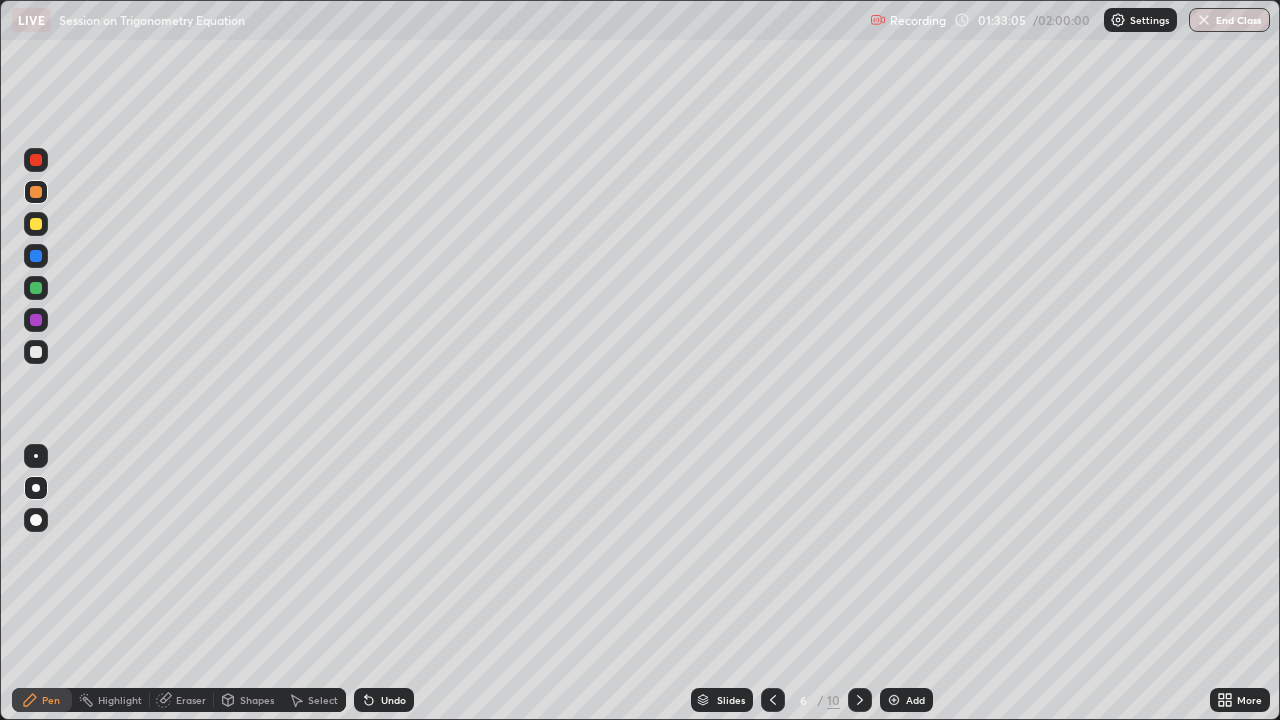 click 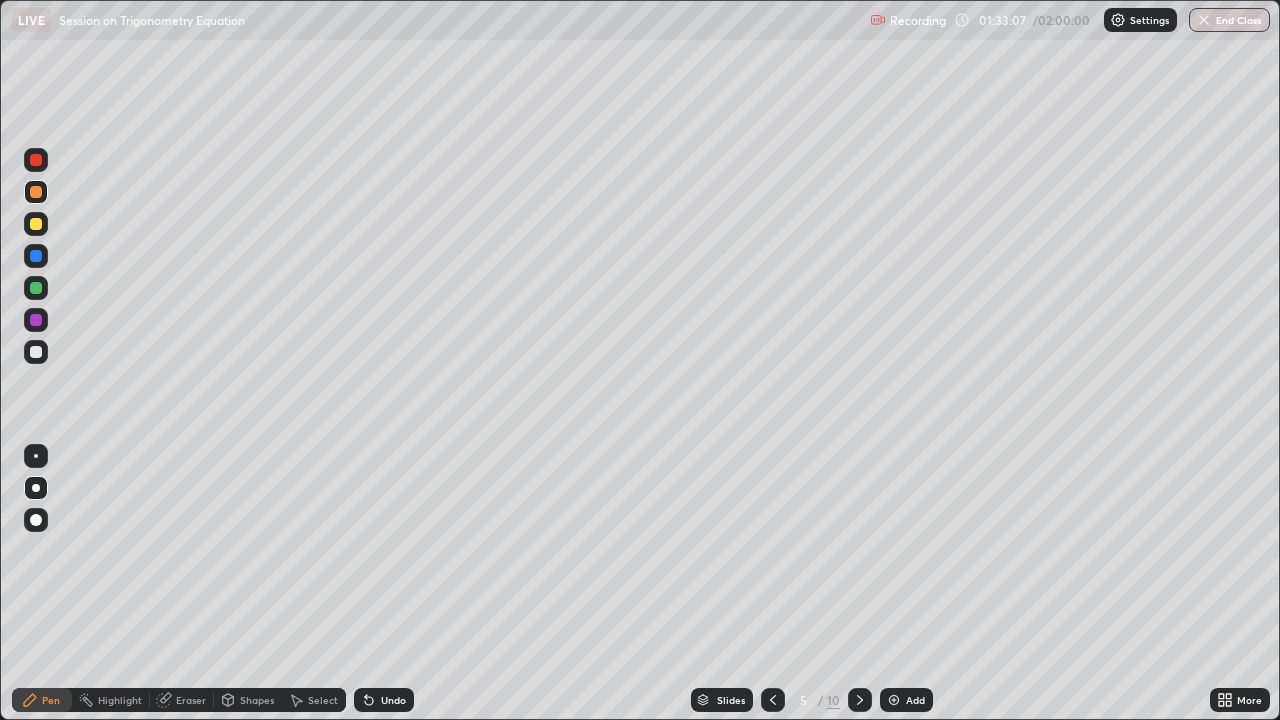 click 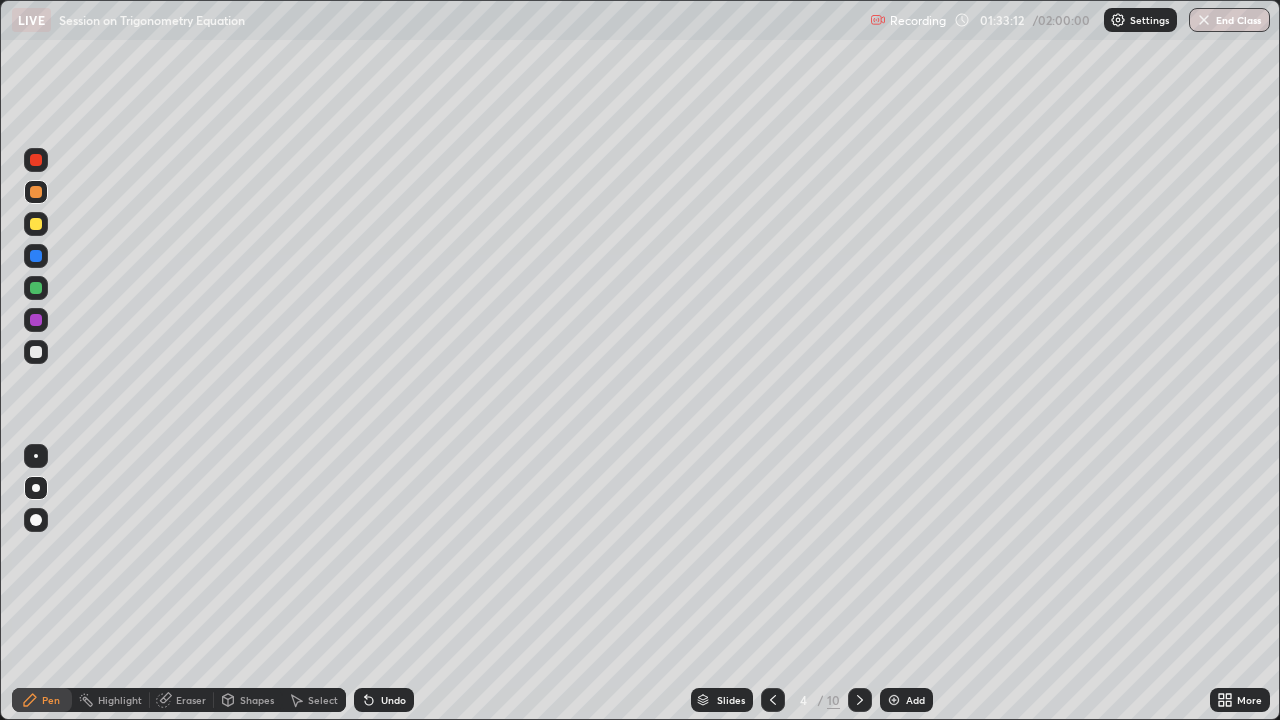 click at bounding box center (860, 700) 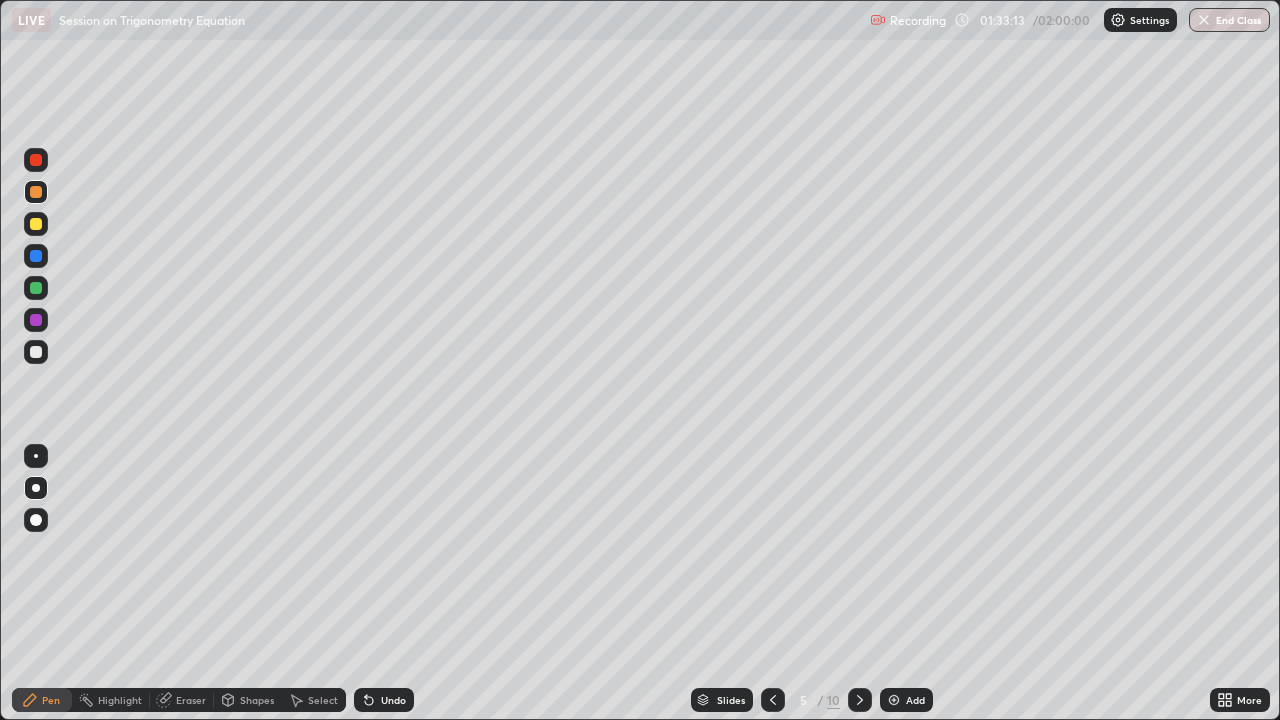 click 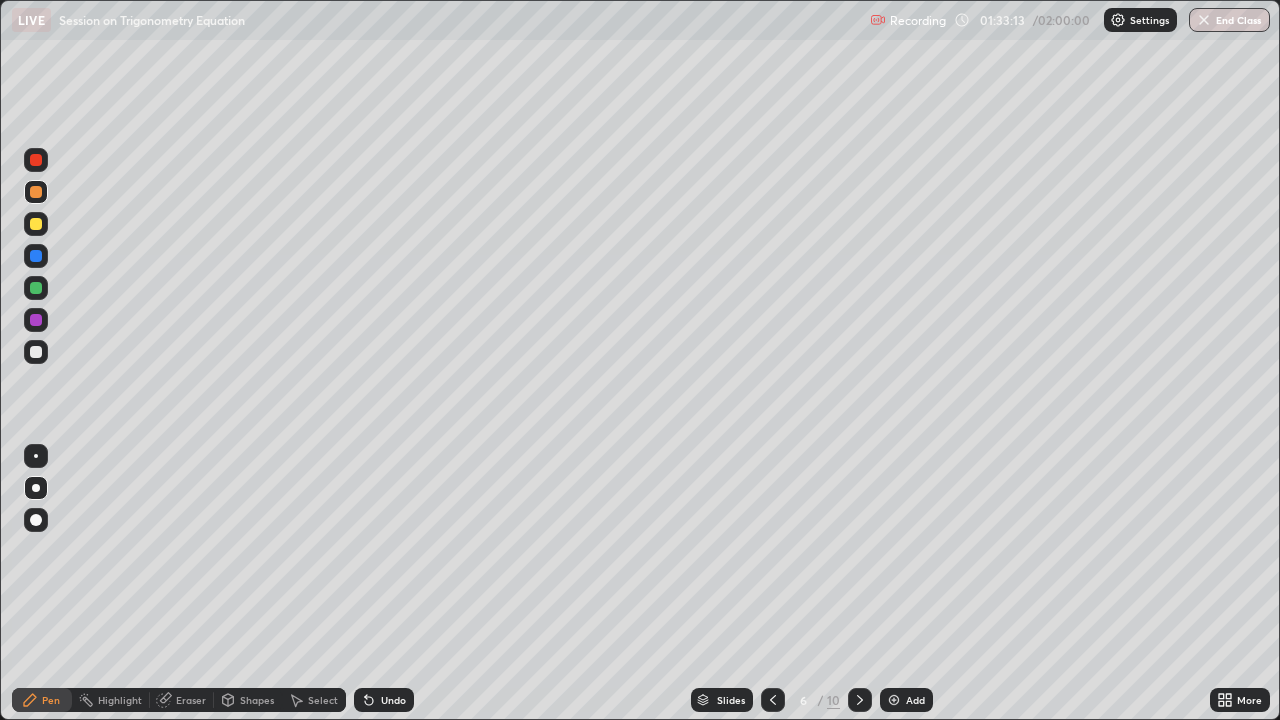 click 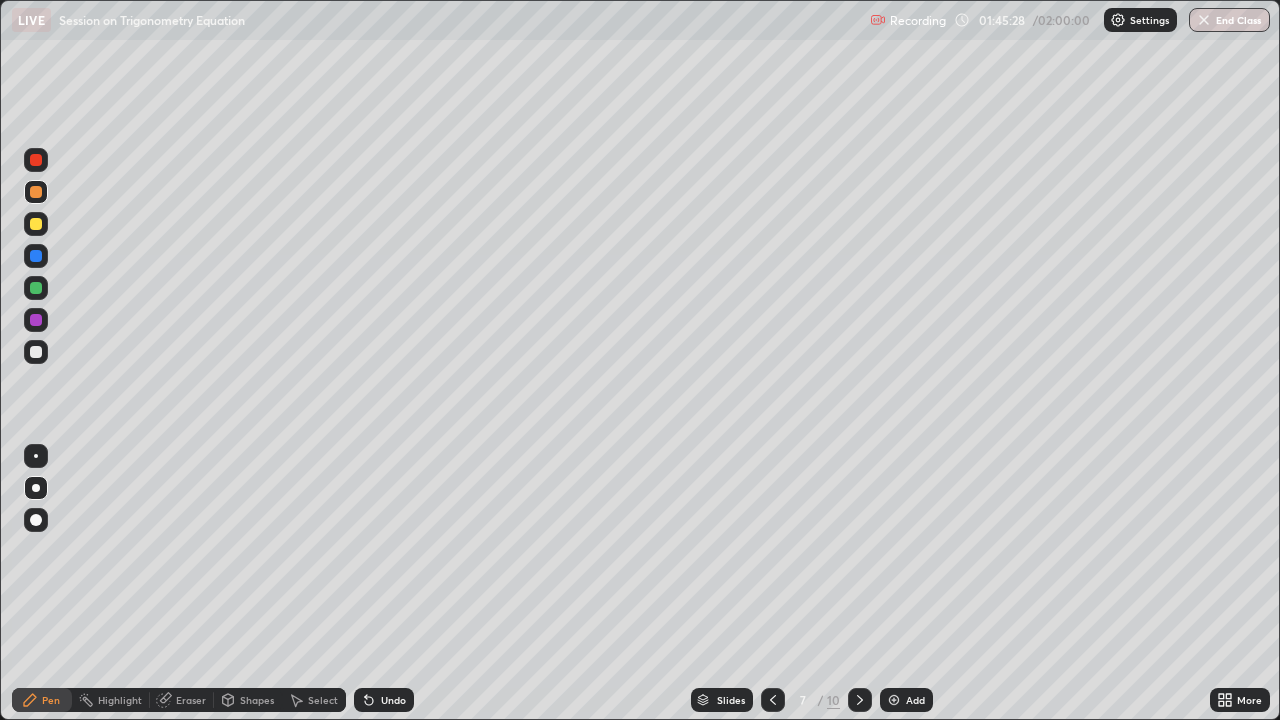 click 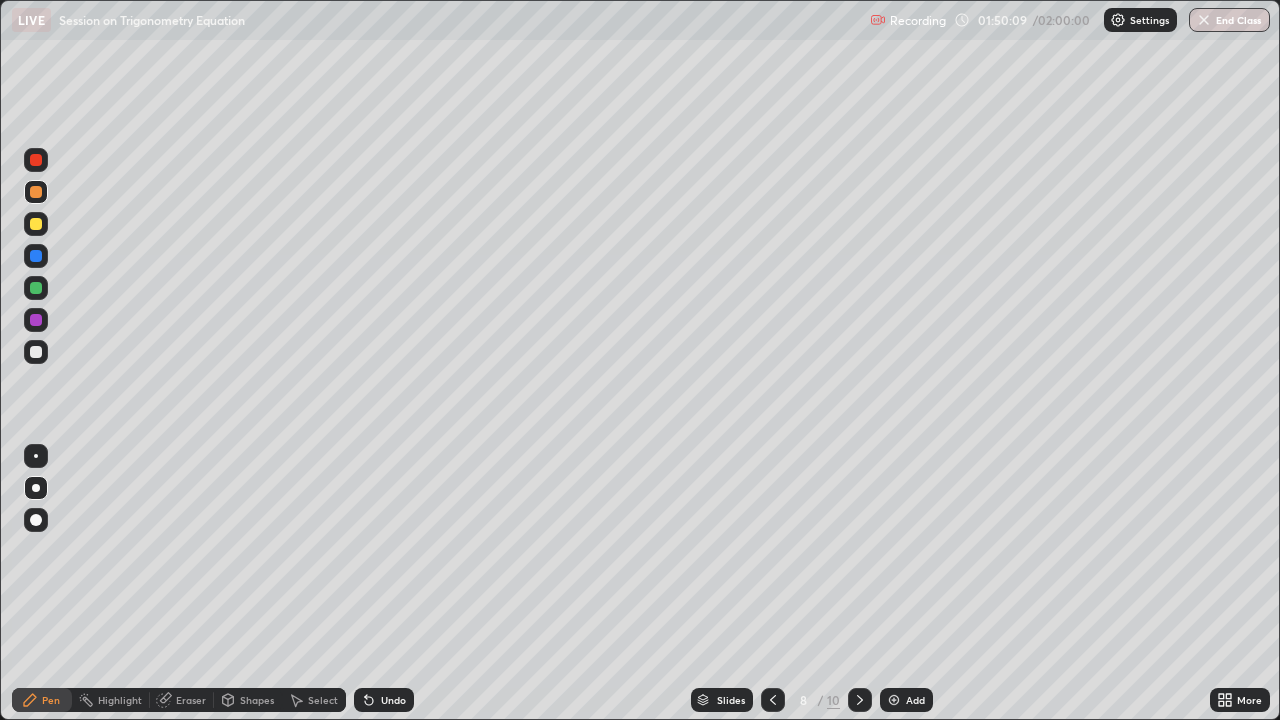click 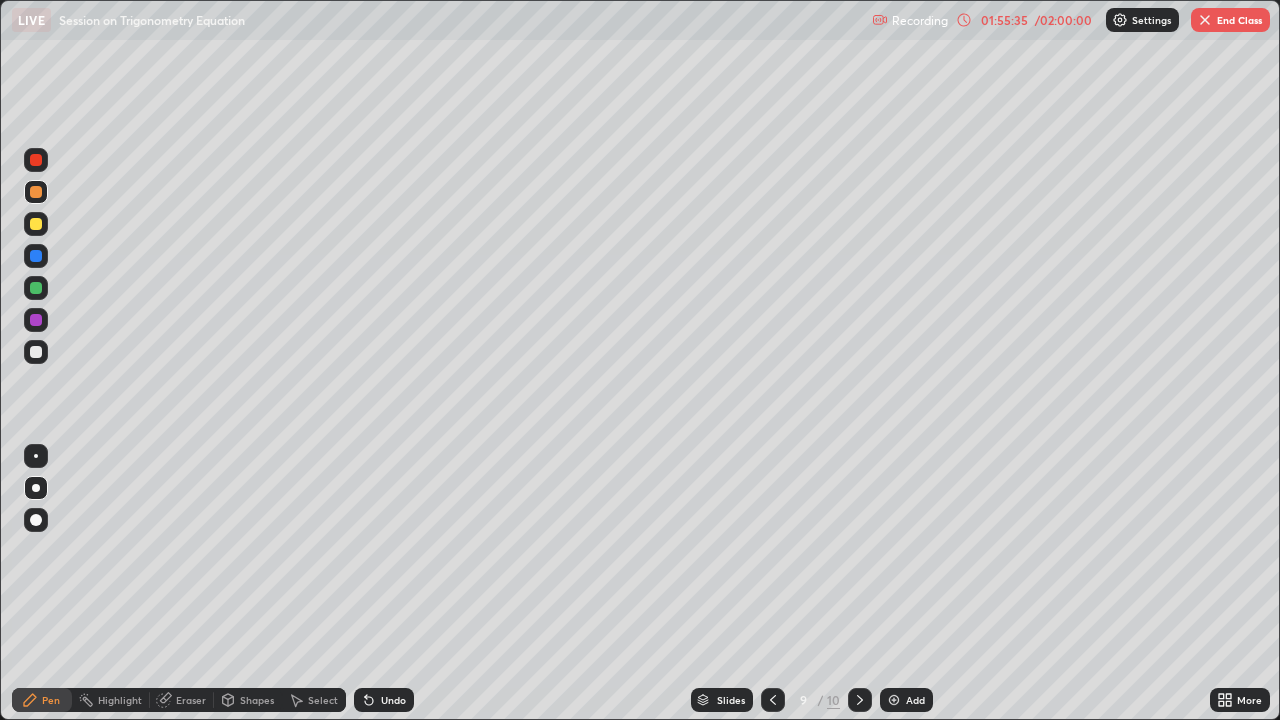 click 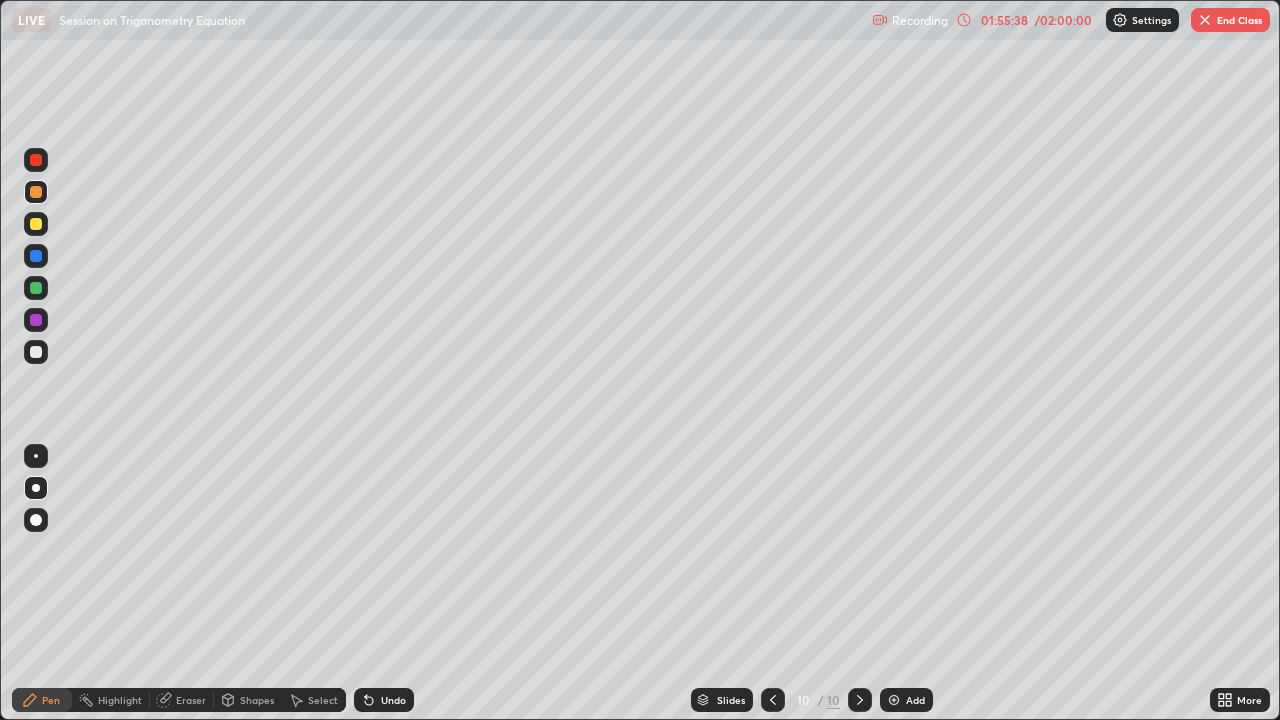 click 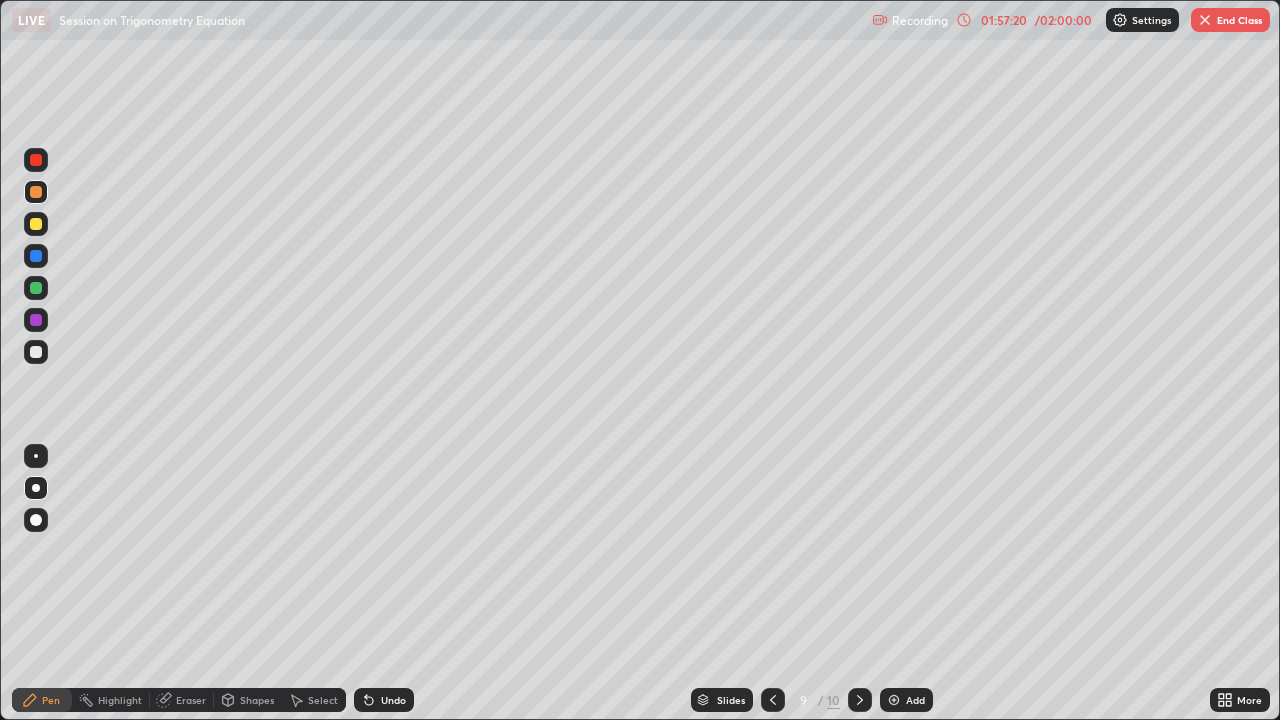 click 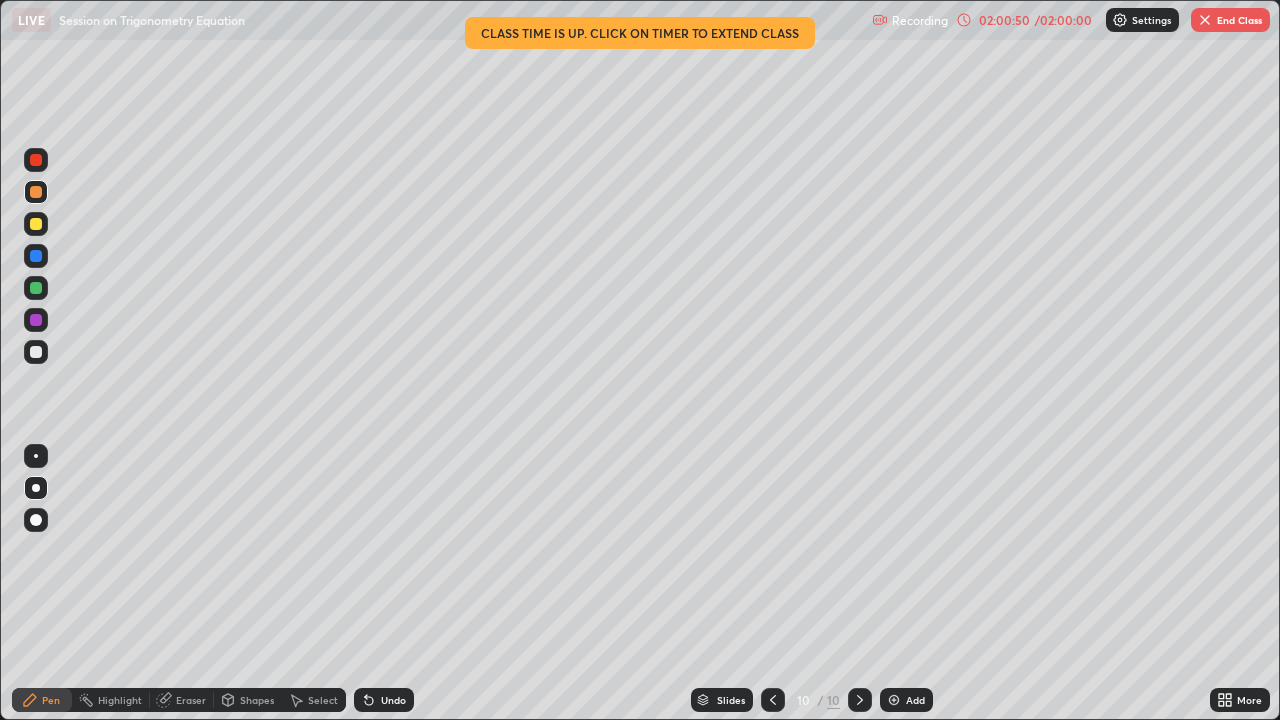 click on "End Class" at bounding box center [1230, 20] 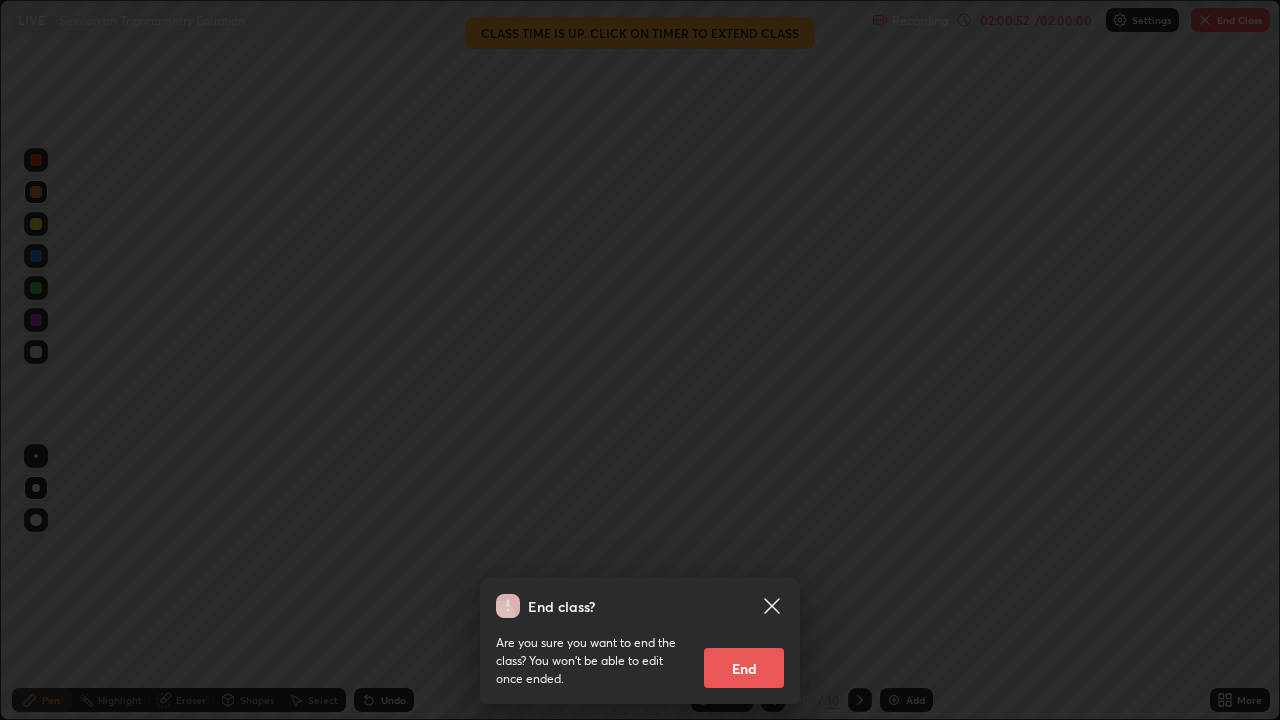 click on "End" at bounding box center [744, 668] 